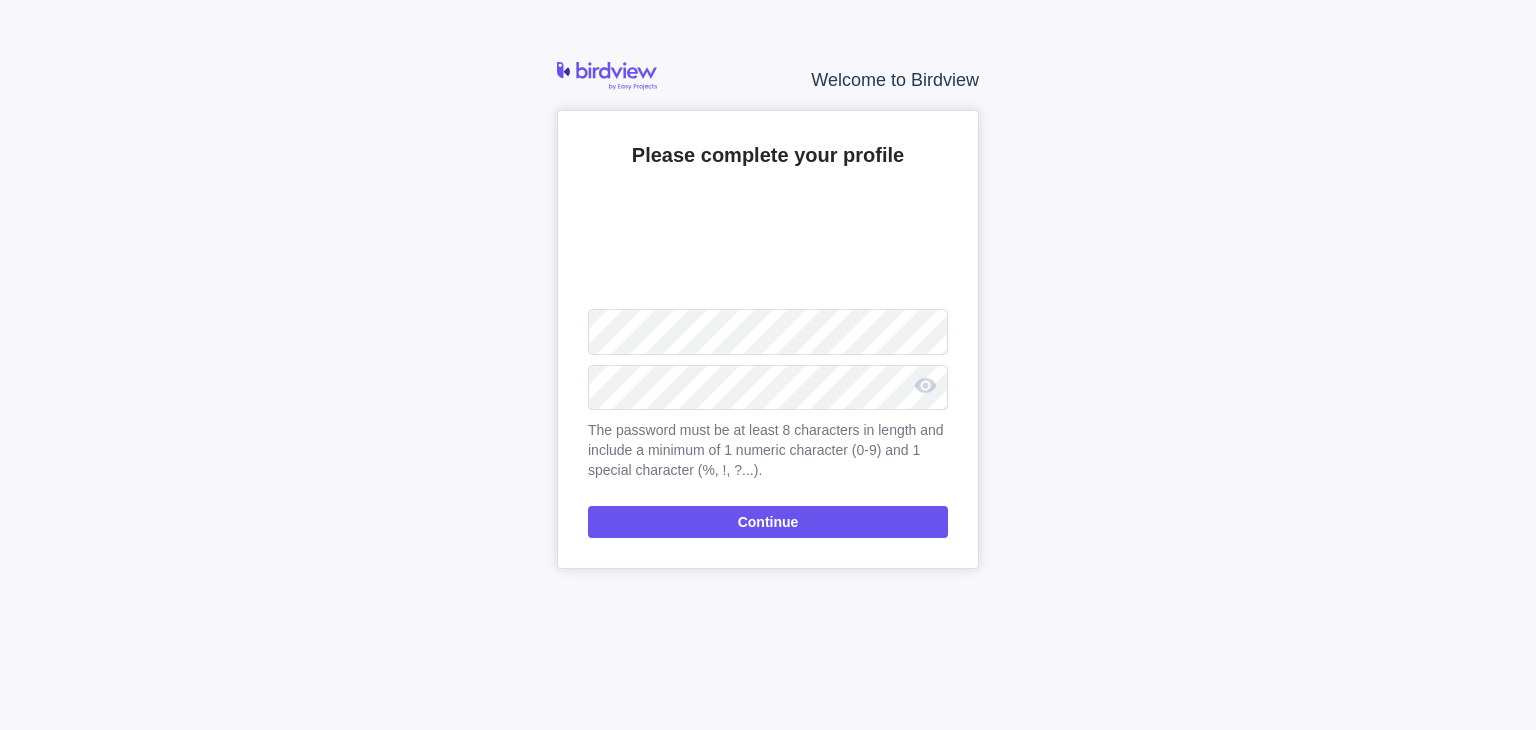scroll, scrollTop: 0, scrollLeft: 0, axis: both 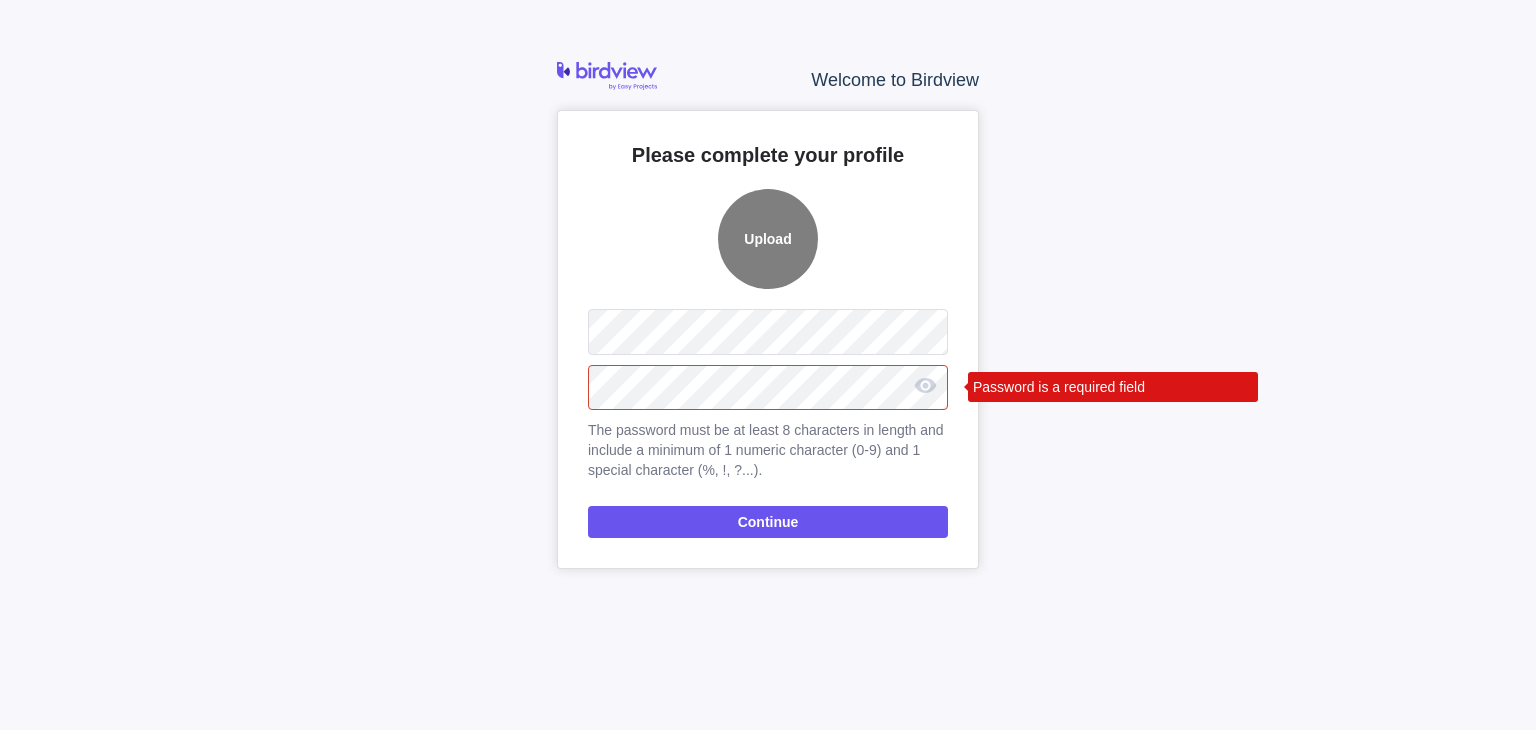 drag, startPoint x: 761, startPoint y: 240, endPoint x: 724, endPoint y: 240, distance: 37 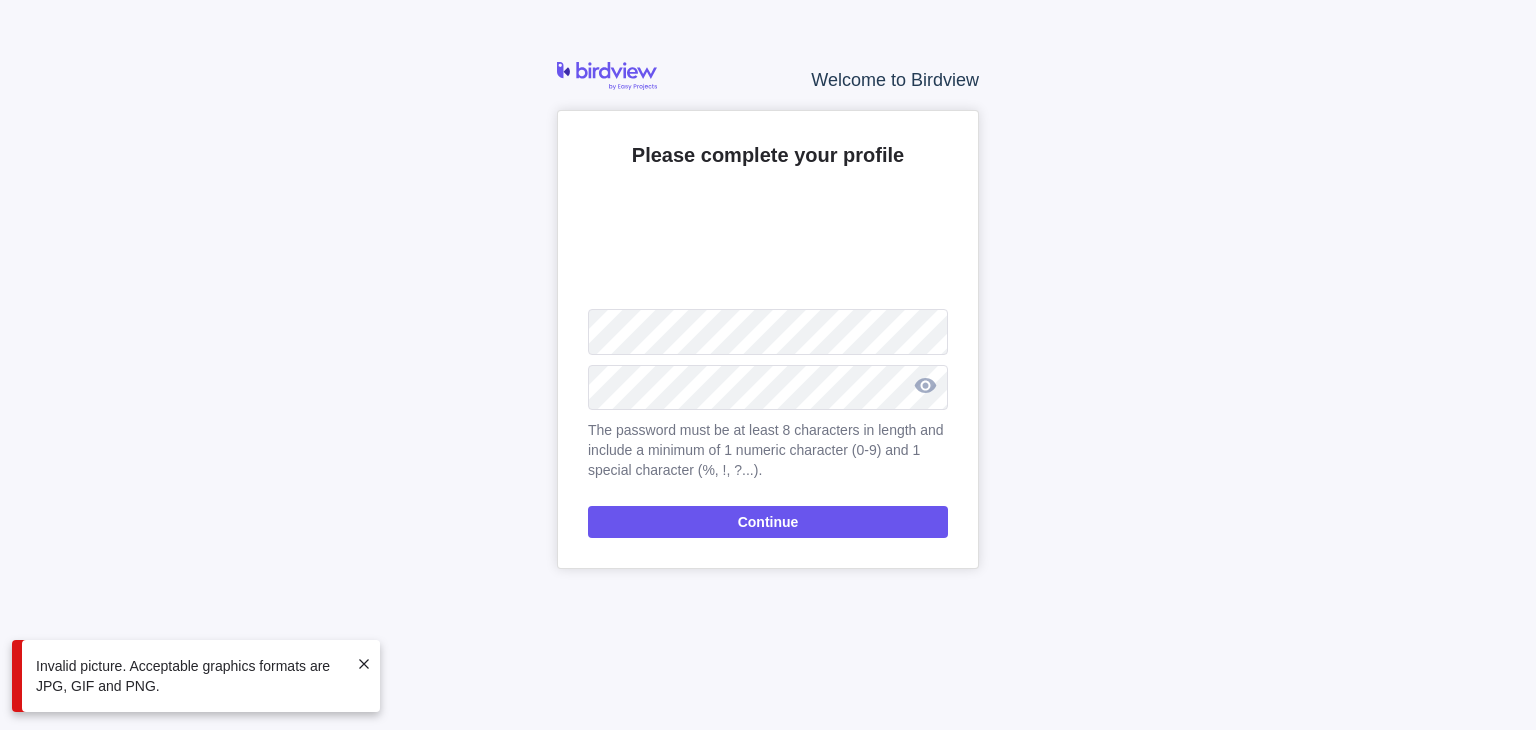 click at bounding box center (925, 385) 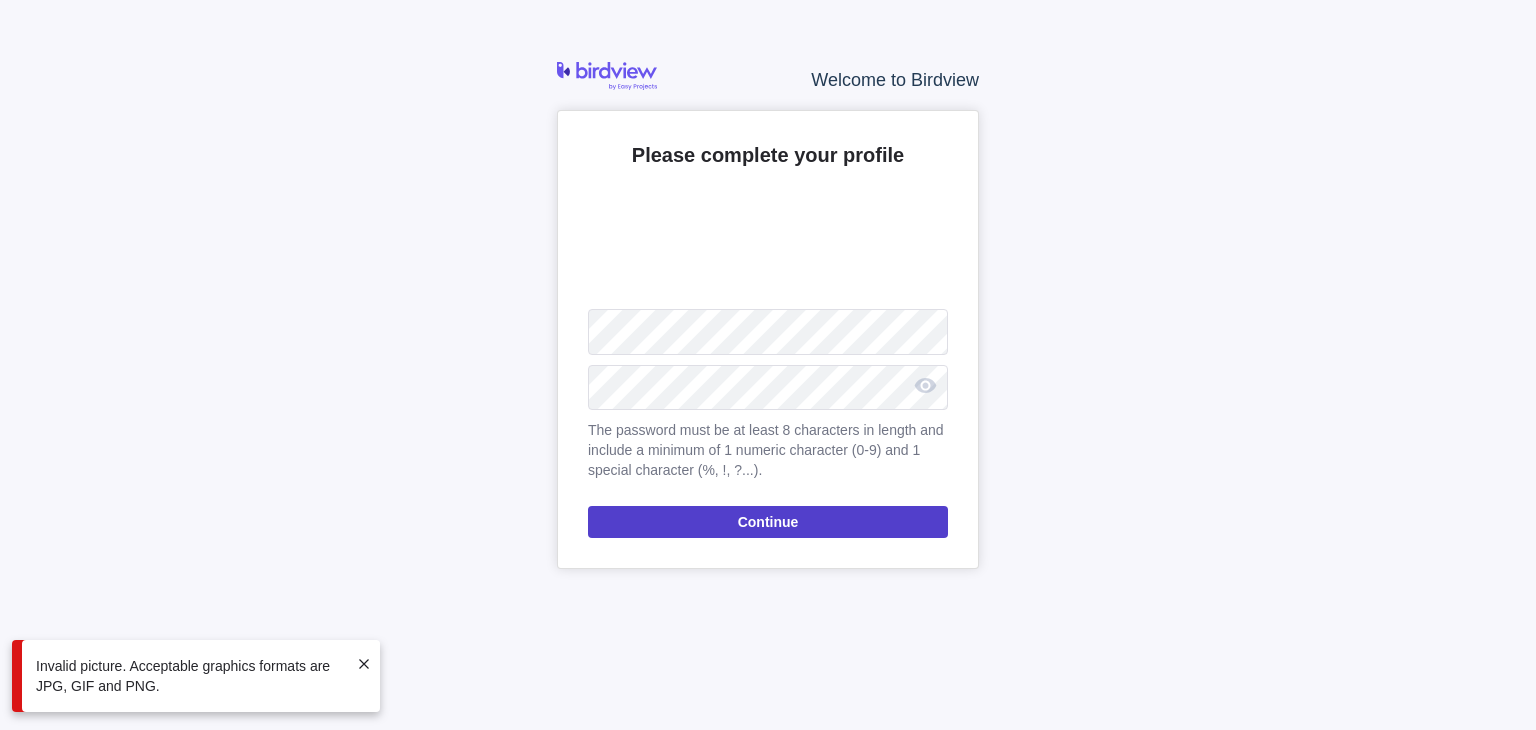 click on "Continue" at bounding box center (768, 522) 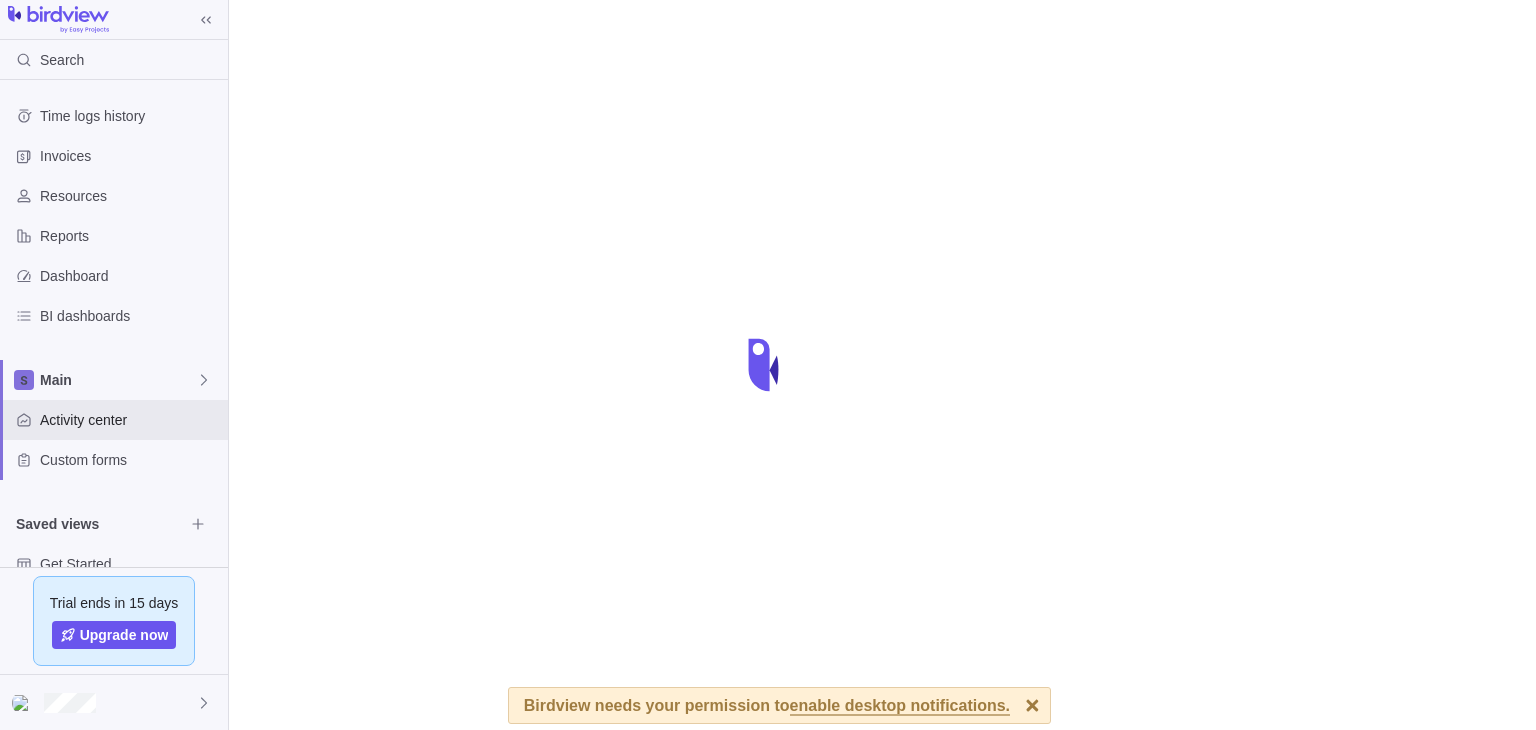 scroll, scrollTop: 0, scrollLeft: 0, axis: both 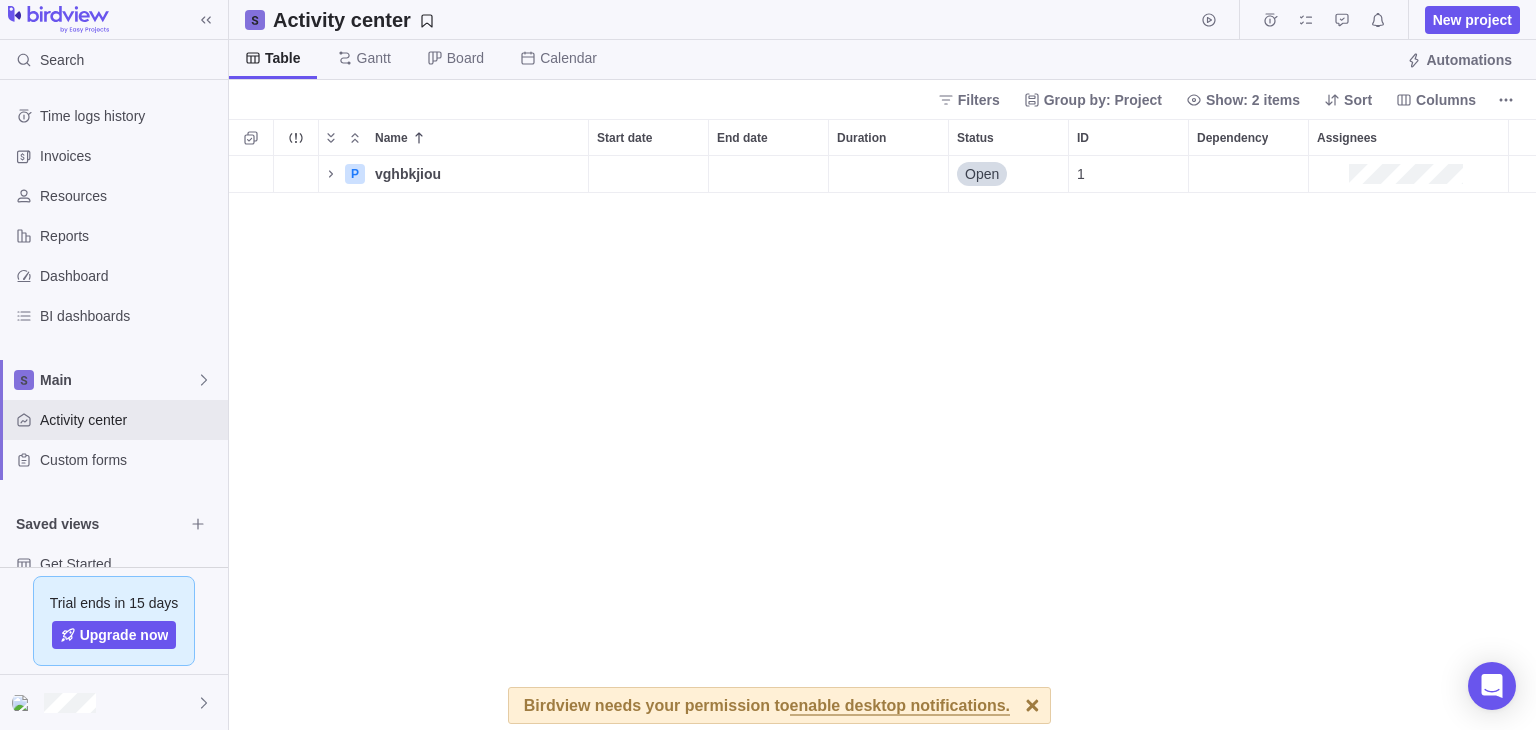 click at bounding box center [1032, 705] 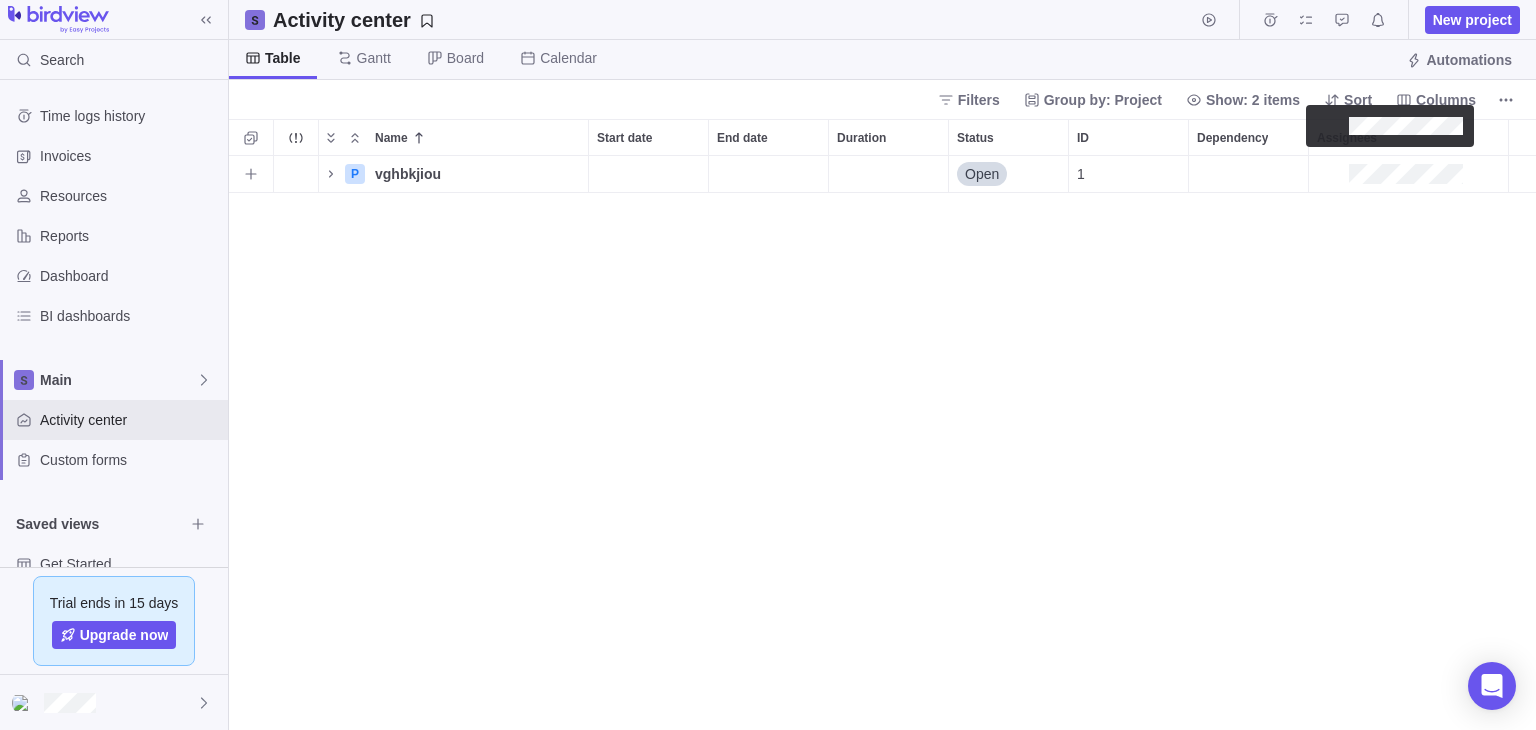 click at bounding box center (1390, 174) 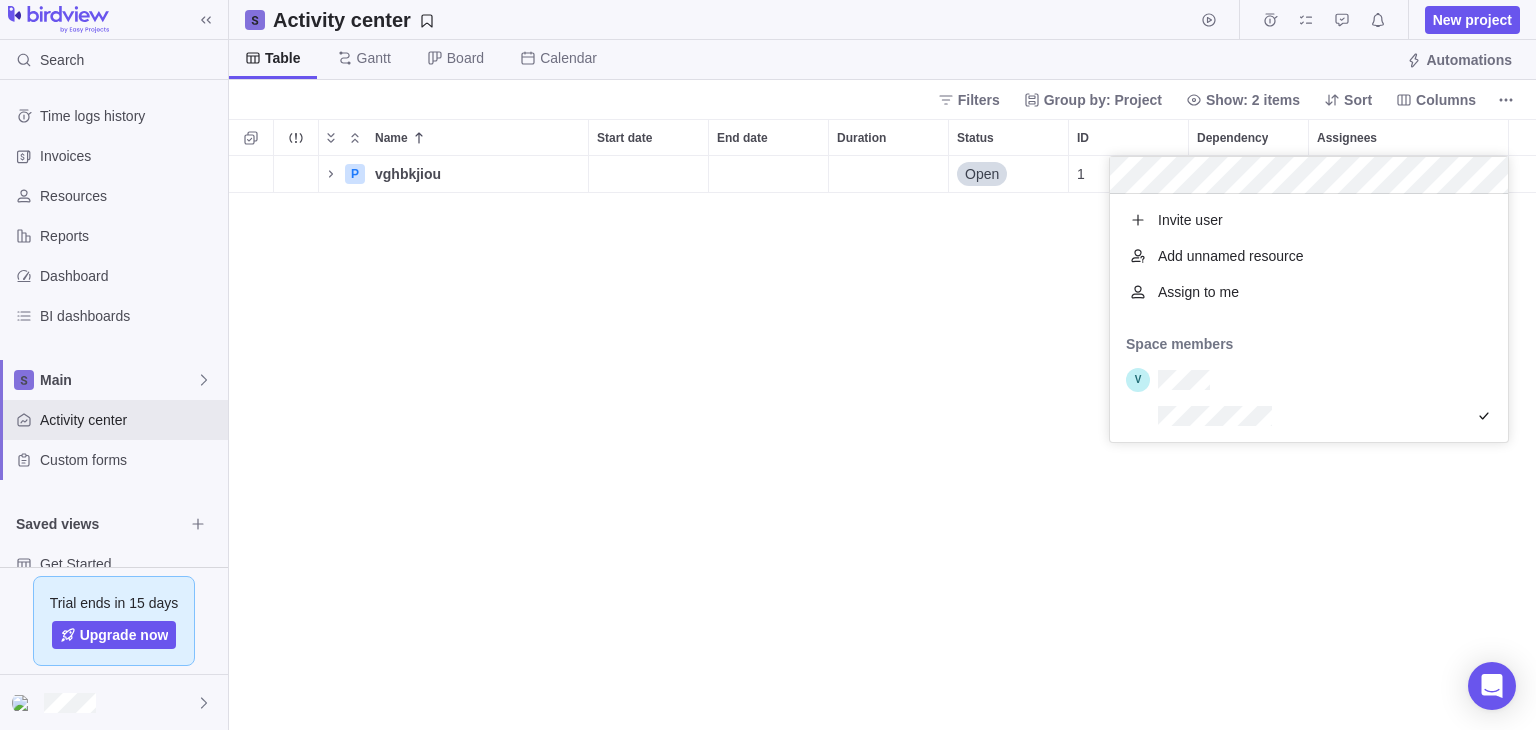 scroll, scrollTop: 16, scrollLeft: 16, axis: both 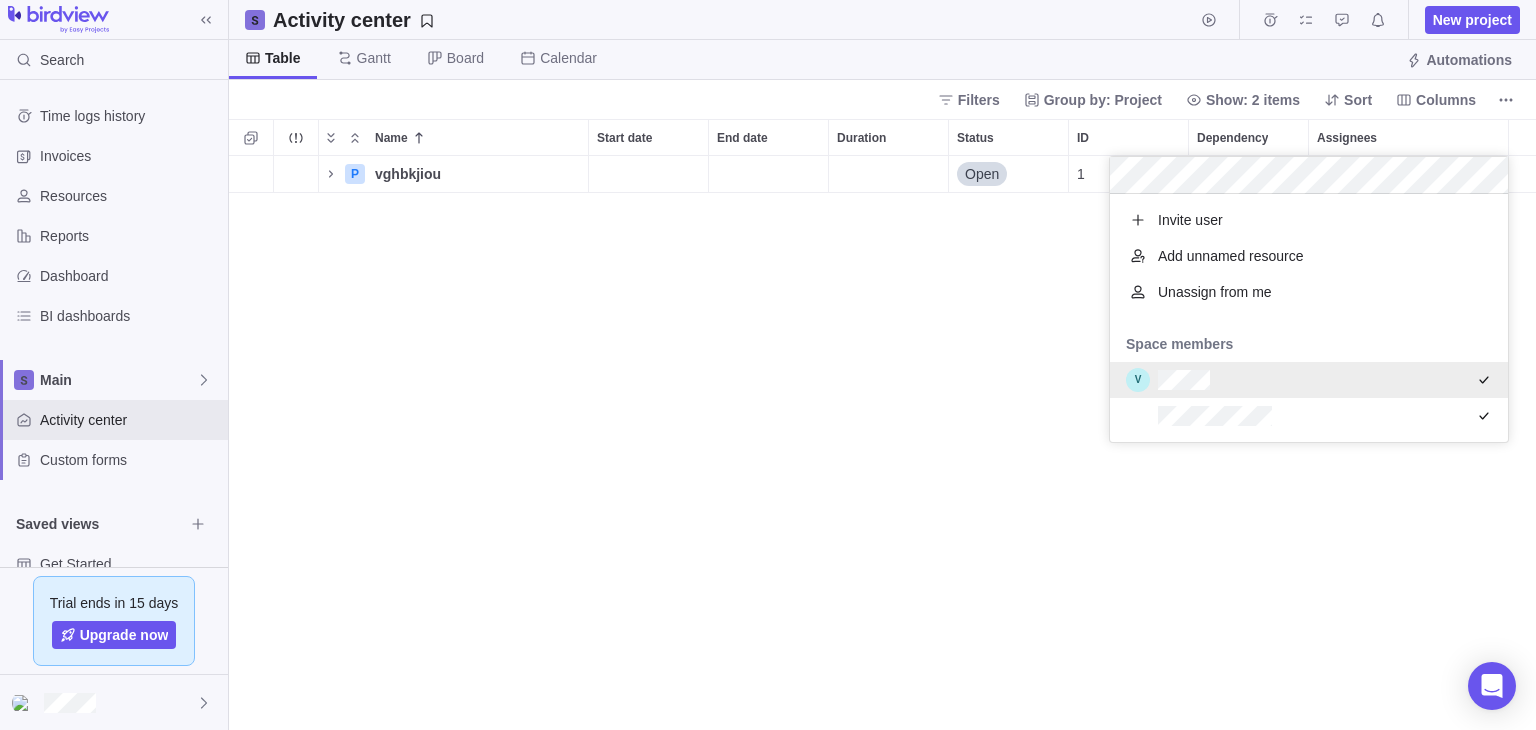 click on "Name Start date End date Duration Status ID Dependency Assignees P [ALPHANUMERIC] Details Open 1" at bounding box center [882, 424] 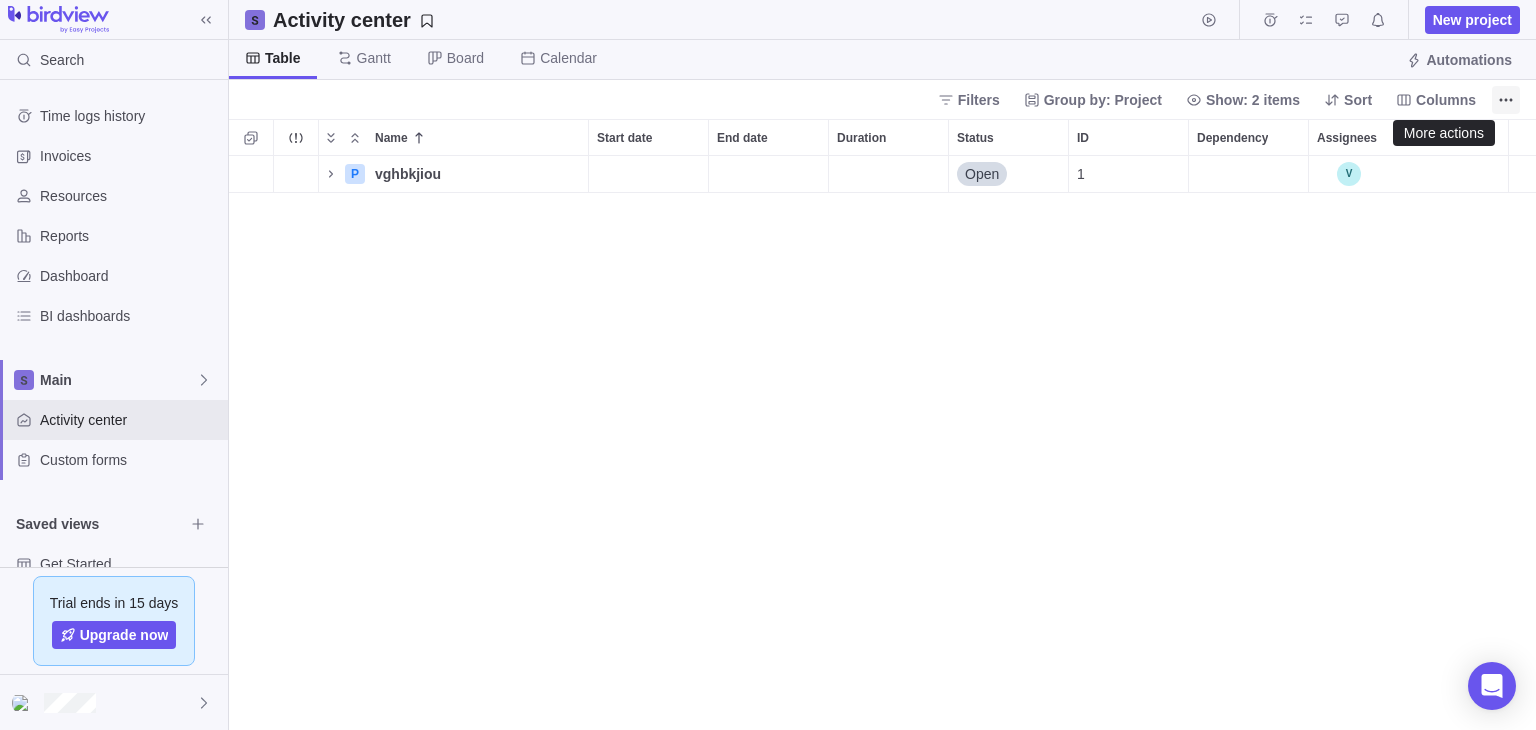 click at bounding box center [1506, 100] 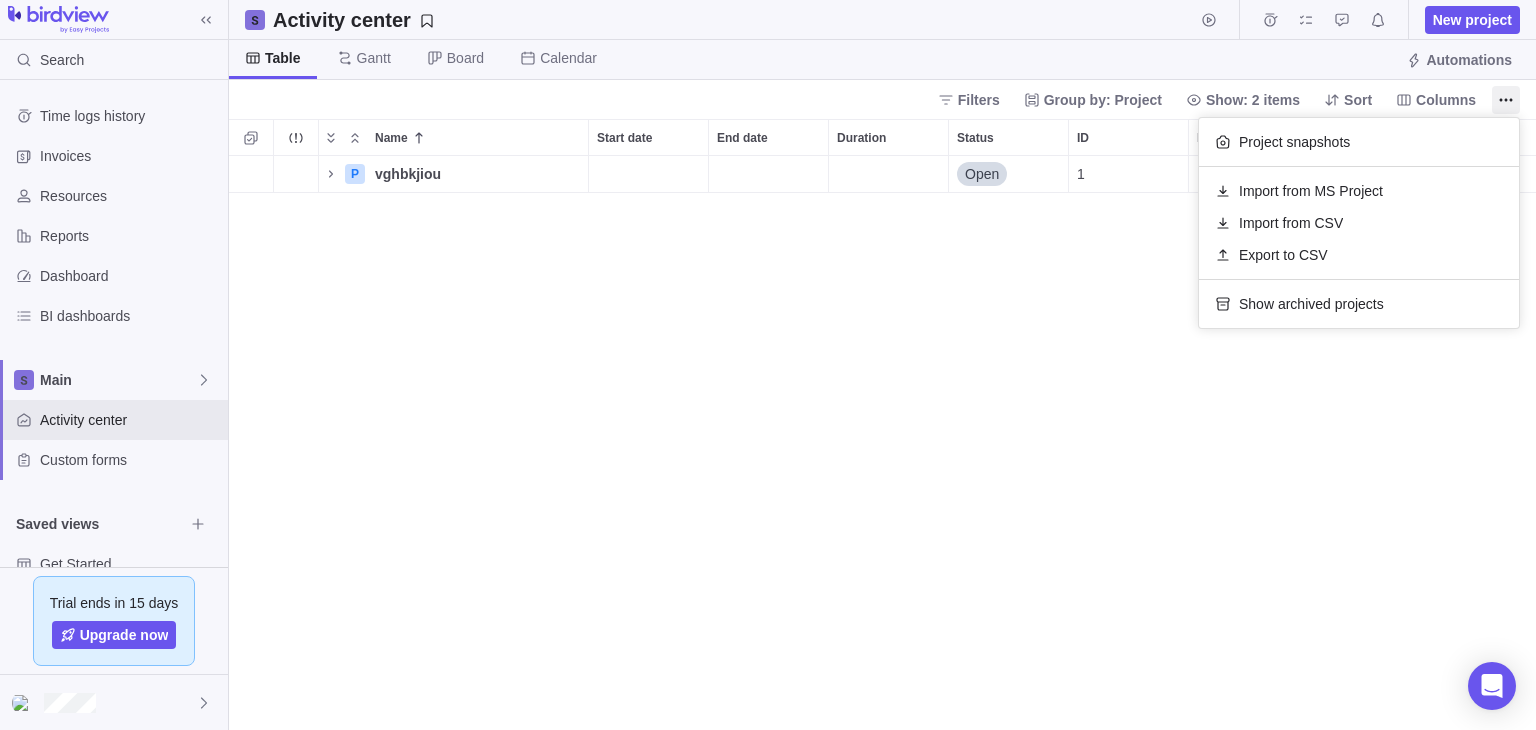 click on "Search Time logs history Invoices Resources Reports Dashboard BI dashboards Main Activity center Custom forms Saved views Get Started Project Financials Flat Fee Project Financials T&M Upcoming Milestones Trial ends in [DAYS] days Upgrade now Activity center New project Table Gantt Board Calendar Automations Filters Group by: Project Show: 2 items Sort Columns Name Start date End date Duration Status ID Dependency Assignees P [ALPHANUMERIC] Details Open 1 Filters Activity status Default Workflow Project status Default Workflow Activity priority Activity assignees Project start date Previous year Previous month Previous week Yesterday Today This week This month This year Next week Next month Filter by period Project end date Previous year Previous month Previous week Yesterday Today This week This month This year Next week Next month Filter by period Projects
VT4Browsers
X" at bounding box center (768, 365) 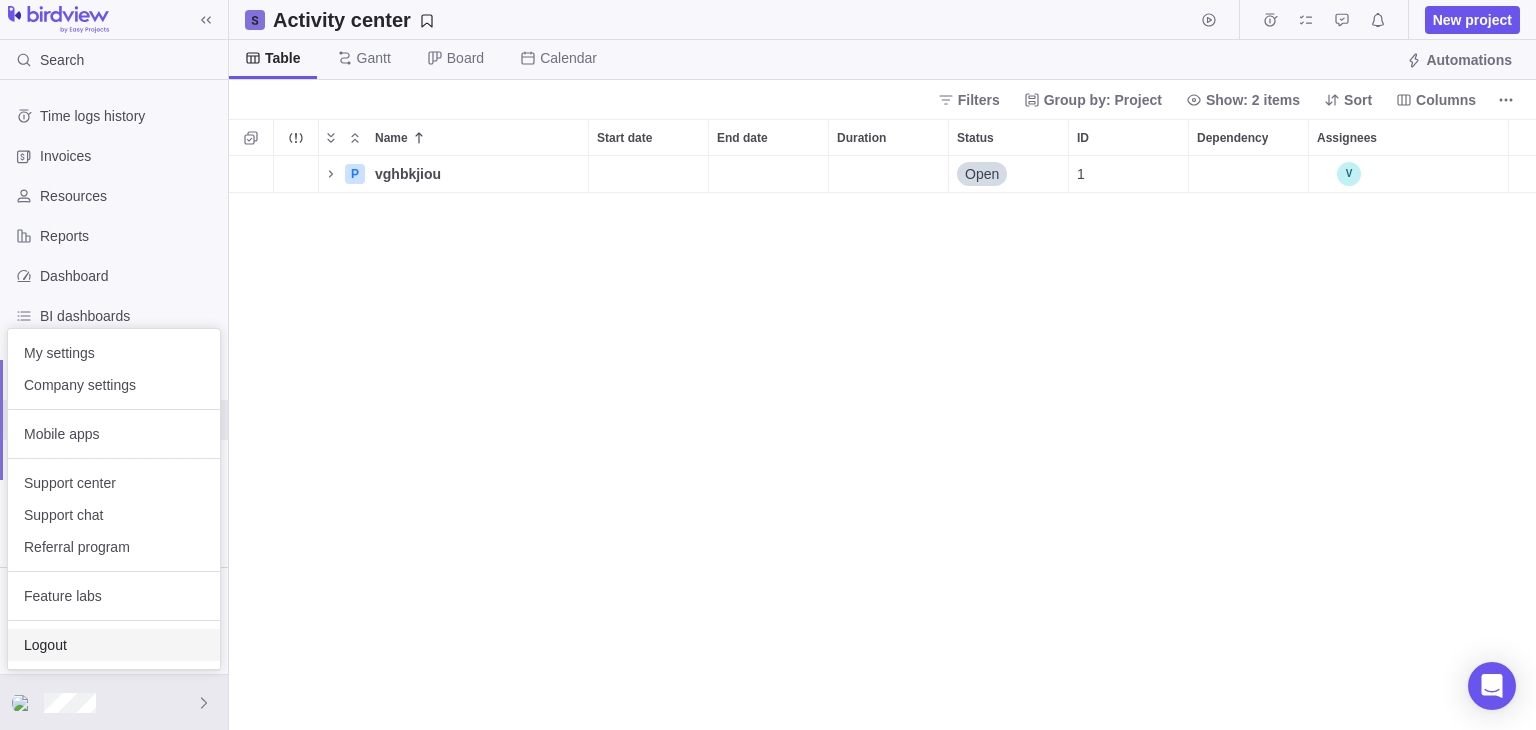 click on "Logout" at bounding box center (114, 645) 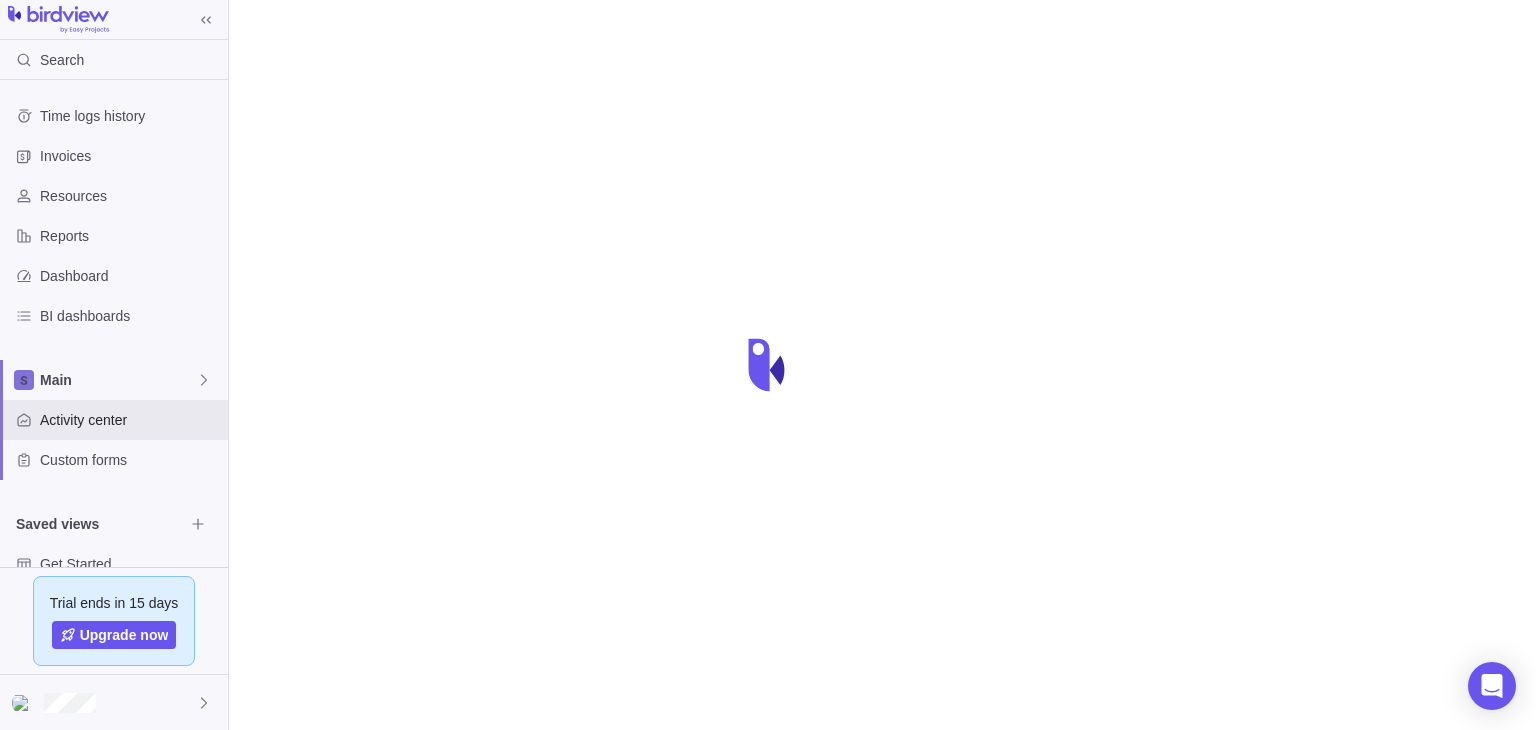 scroll, scrollTop: 0, scrollLeft: 0, axis: both 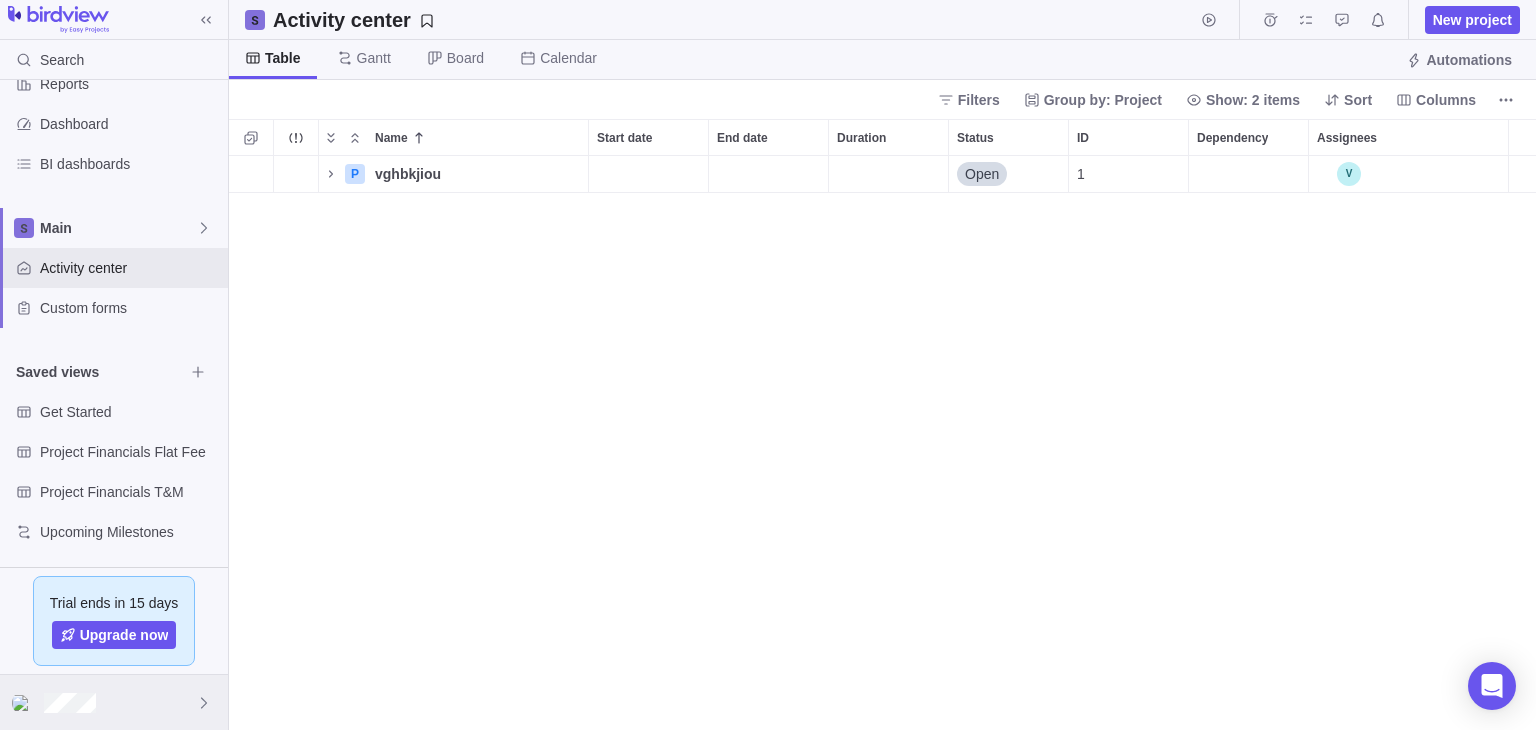 click at bounding box center [114, 702] 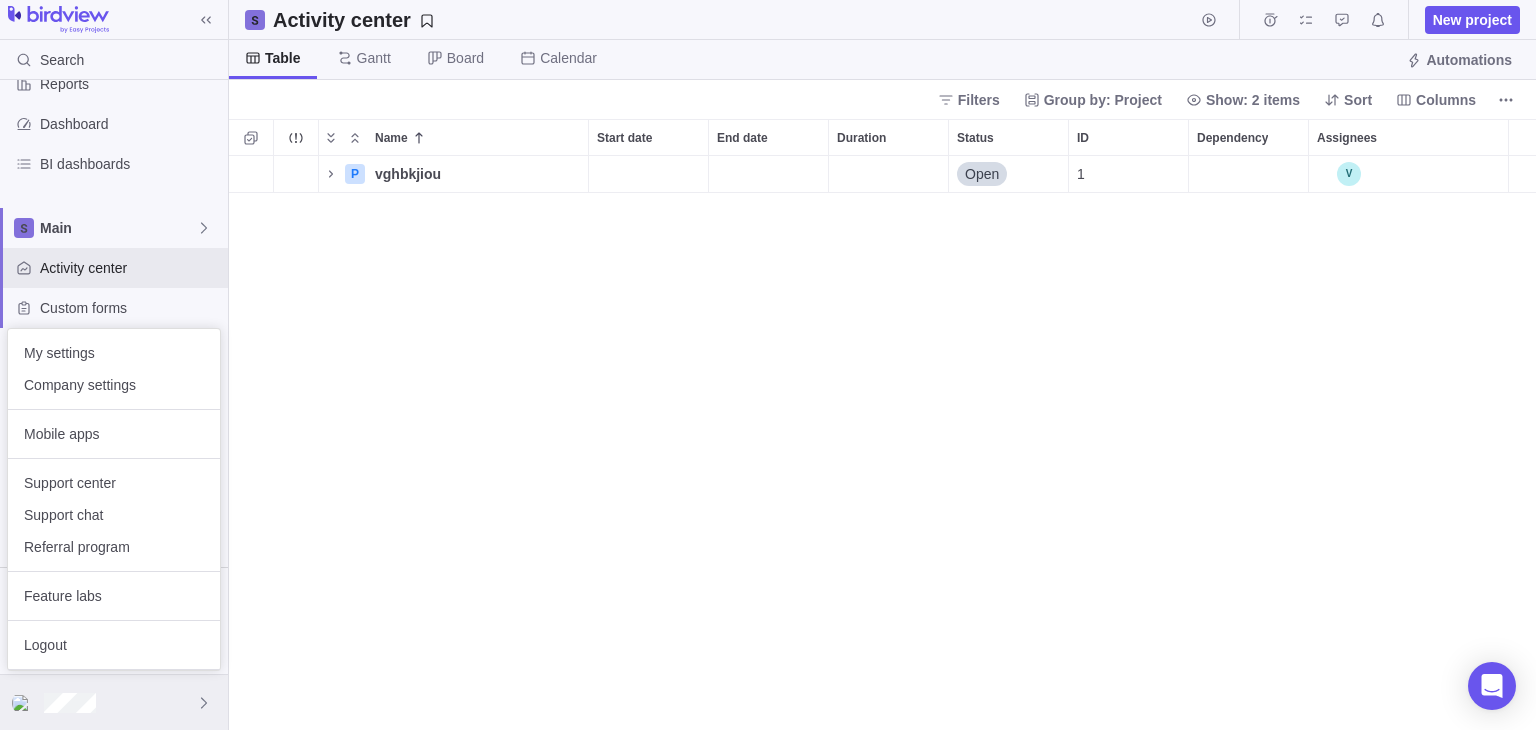 click at bounding box center (114, 702) 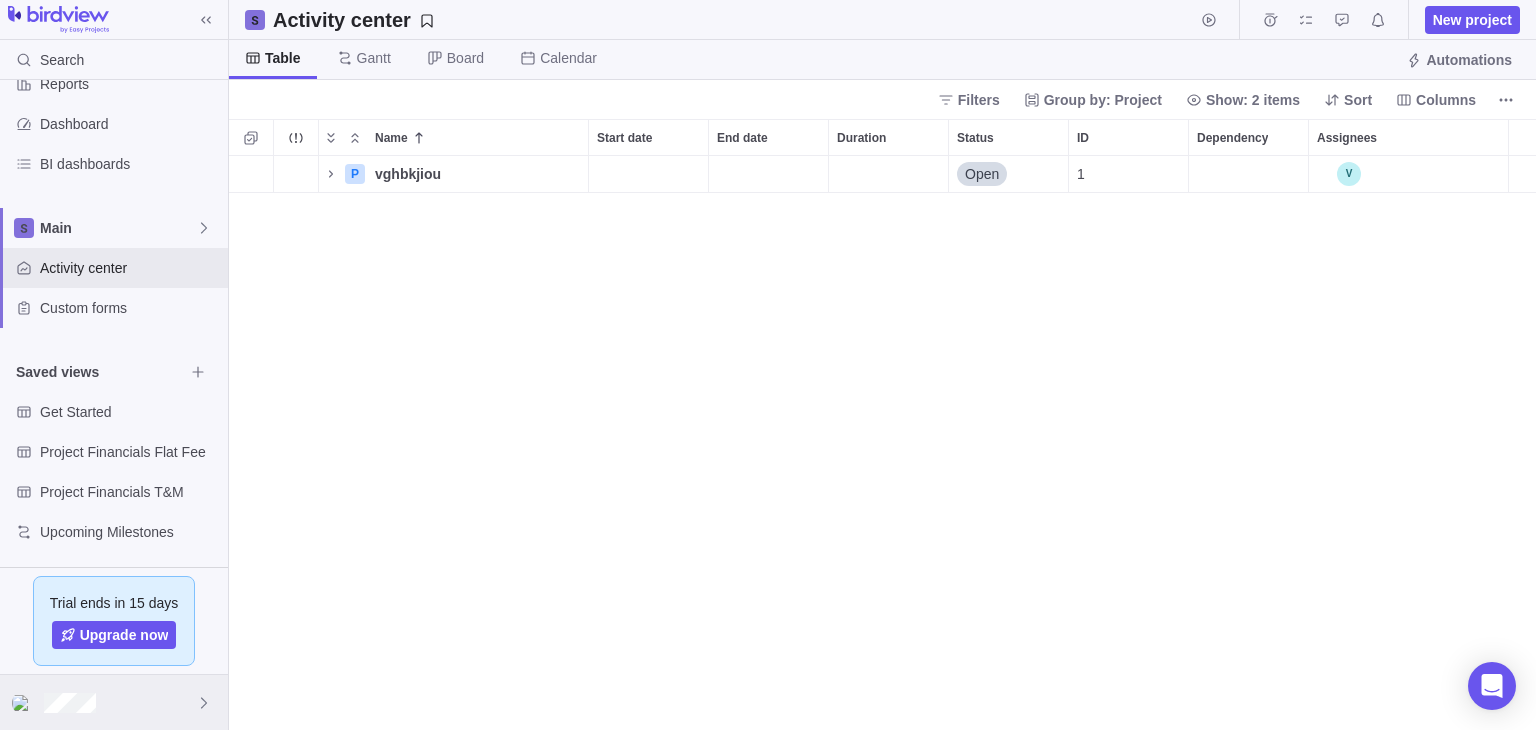 click at bounding box center (204, 703) 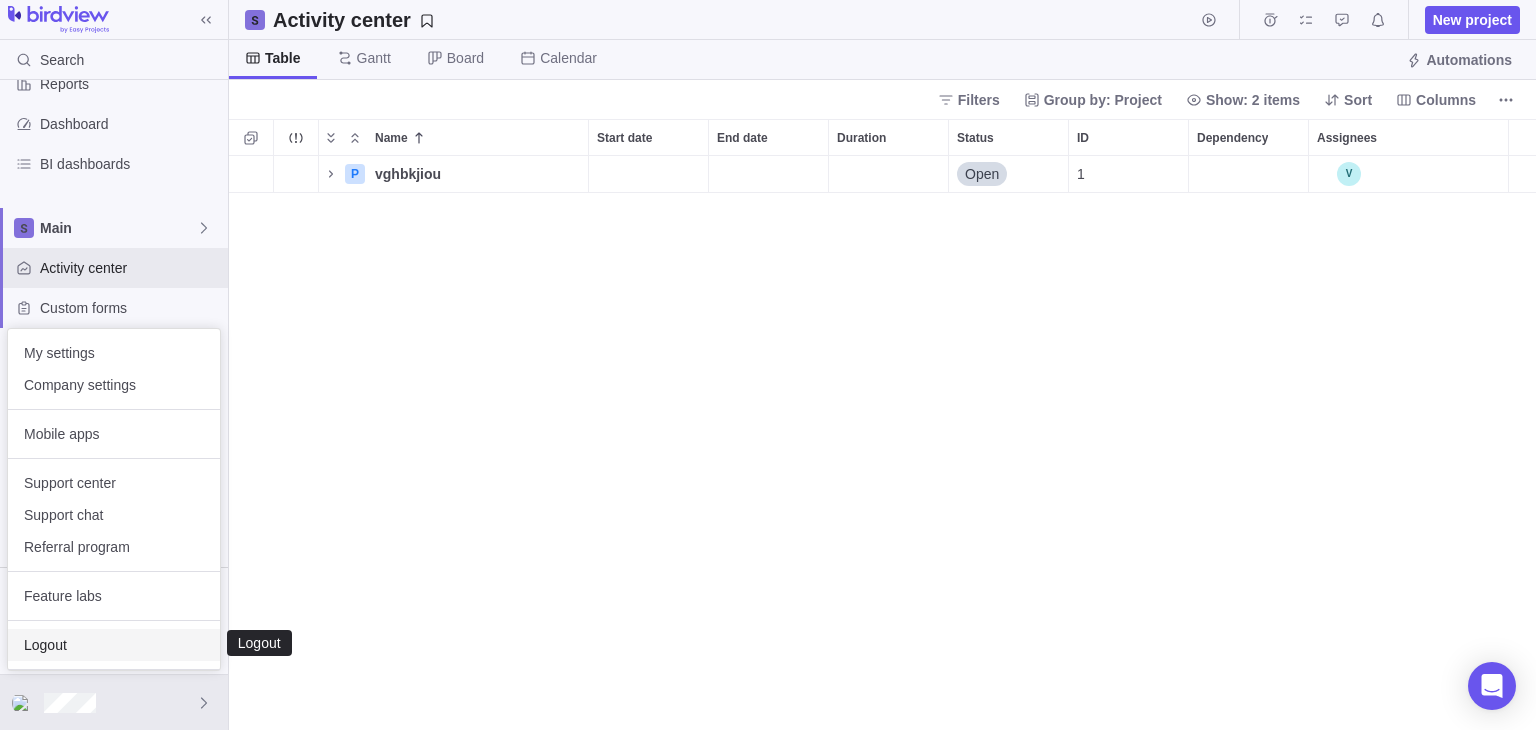click on "Logout" at bounding box center (114, 645) 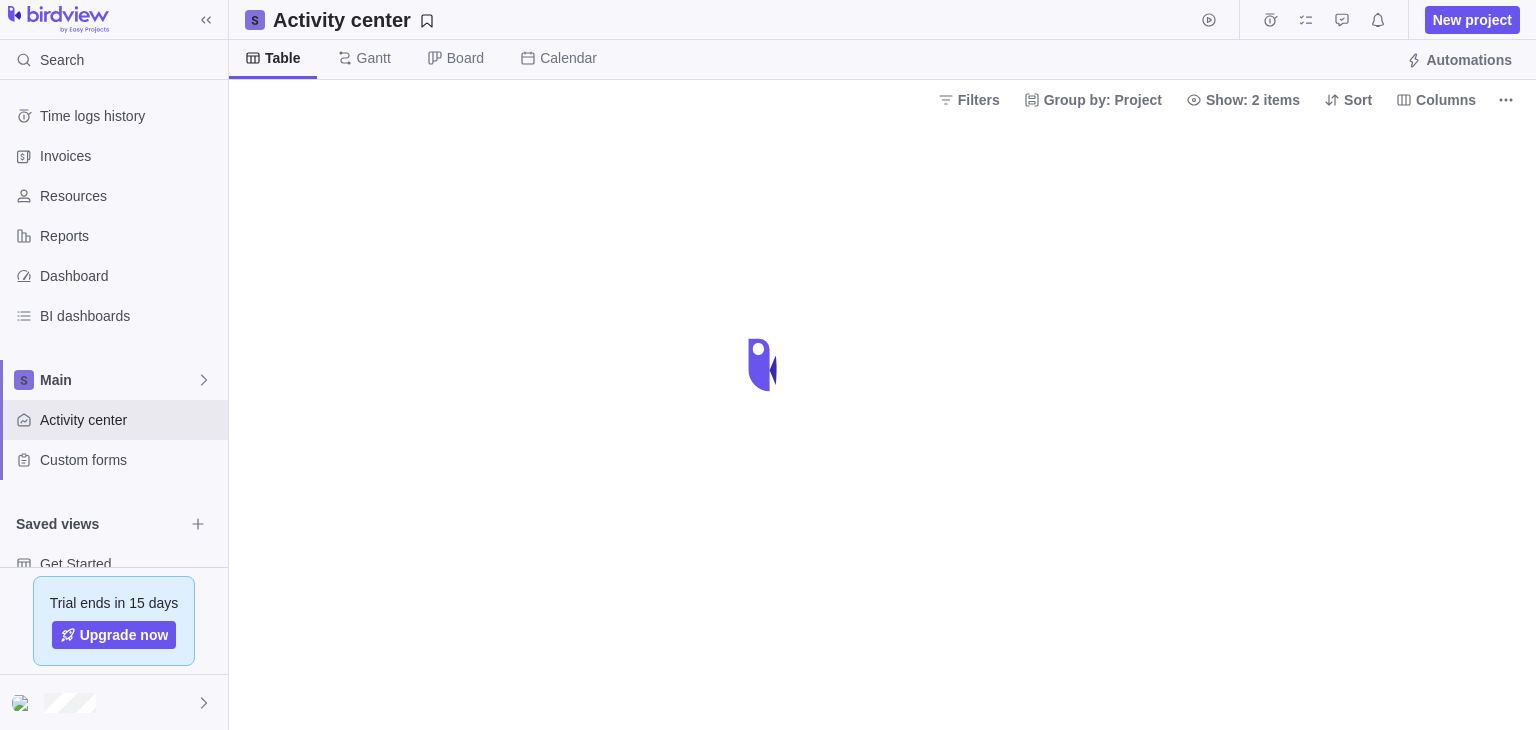 scroll, scrollTop: 0, scrollLeft: 0, axis: both 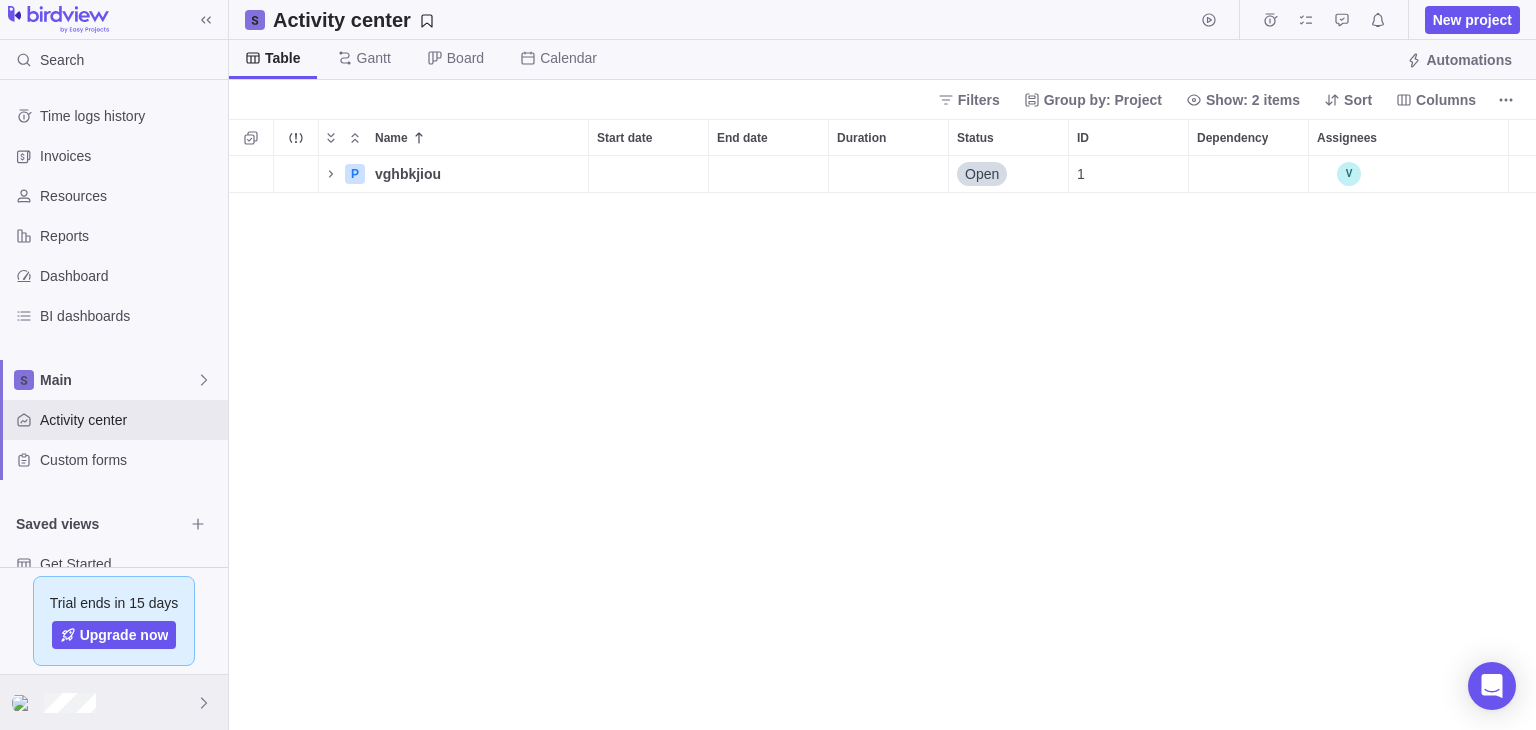 click at bounding box center (114, 702) 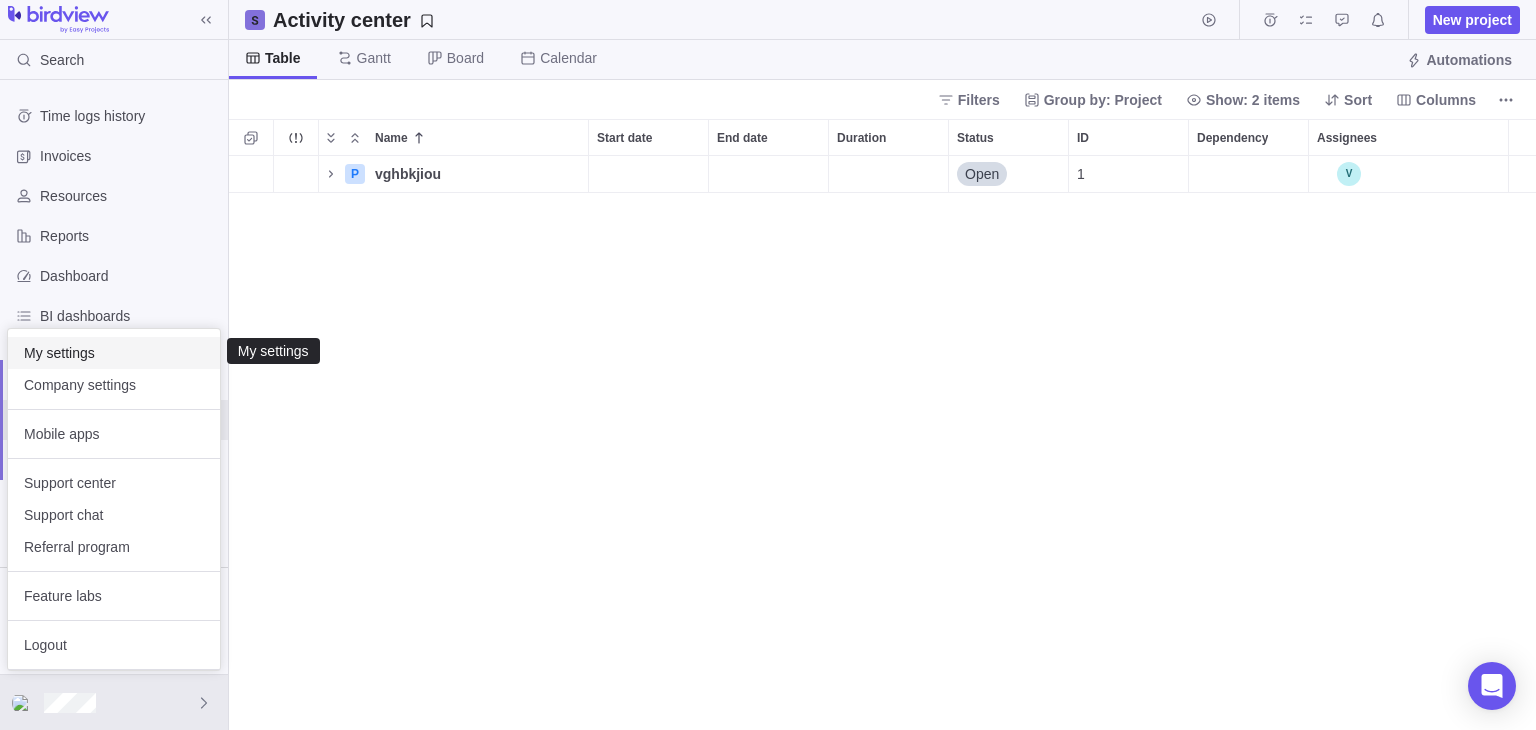 click on "My settings" at bounding box center [114, 353] 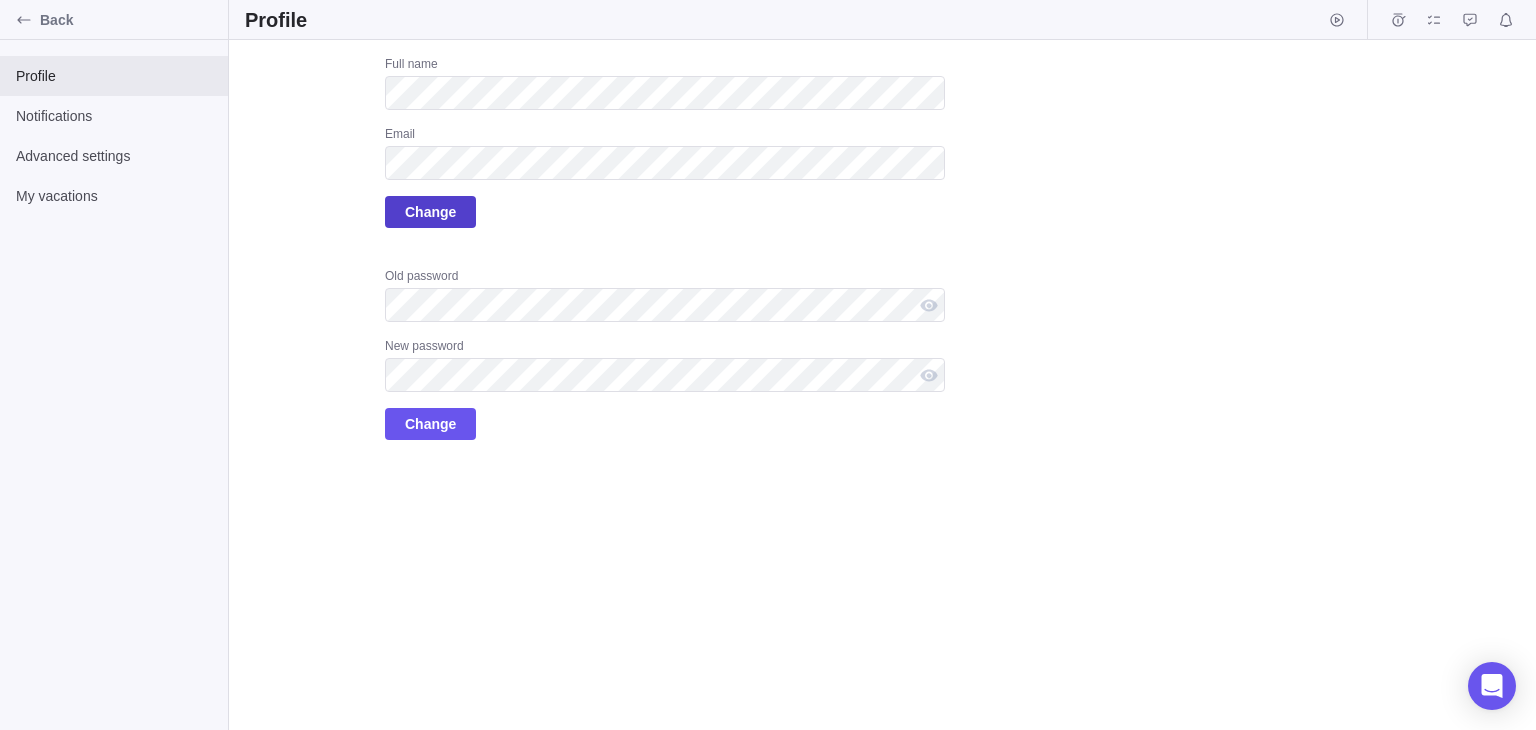 click on "Change" at bounding box center [430, 212] 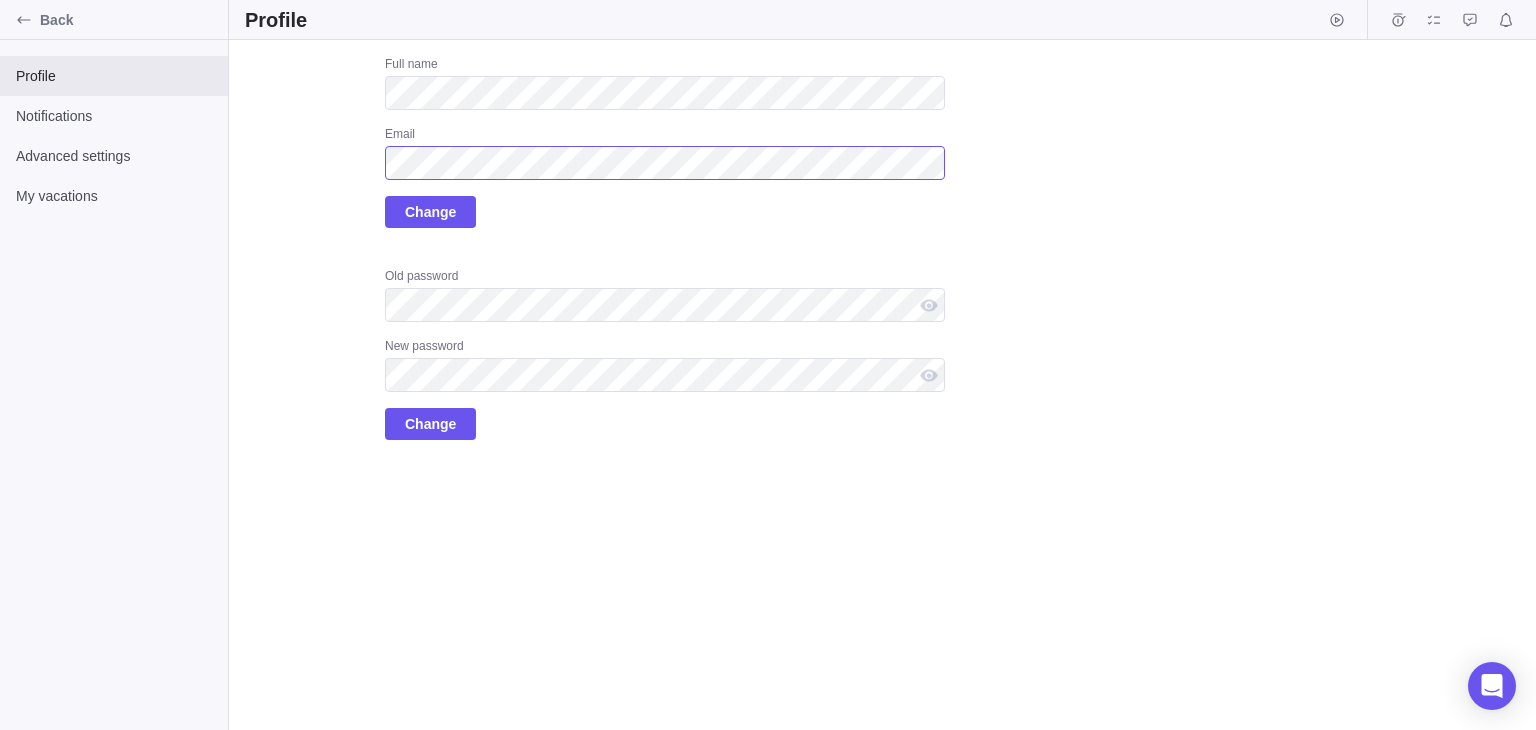 click on "Upload Full name Email Change Old password New password Change" at bounding box center (595, 248) 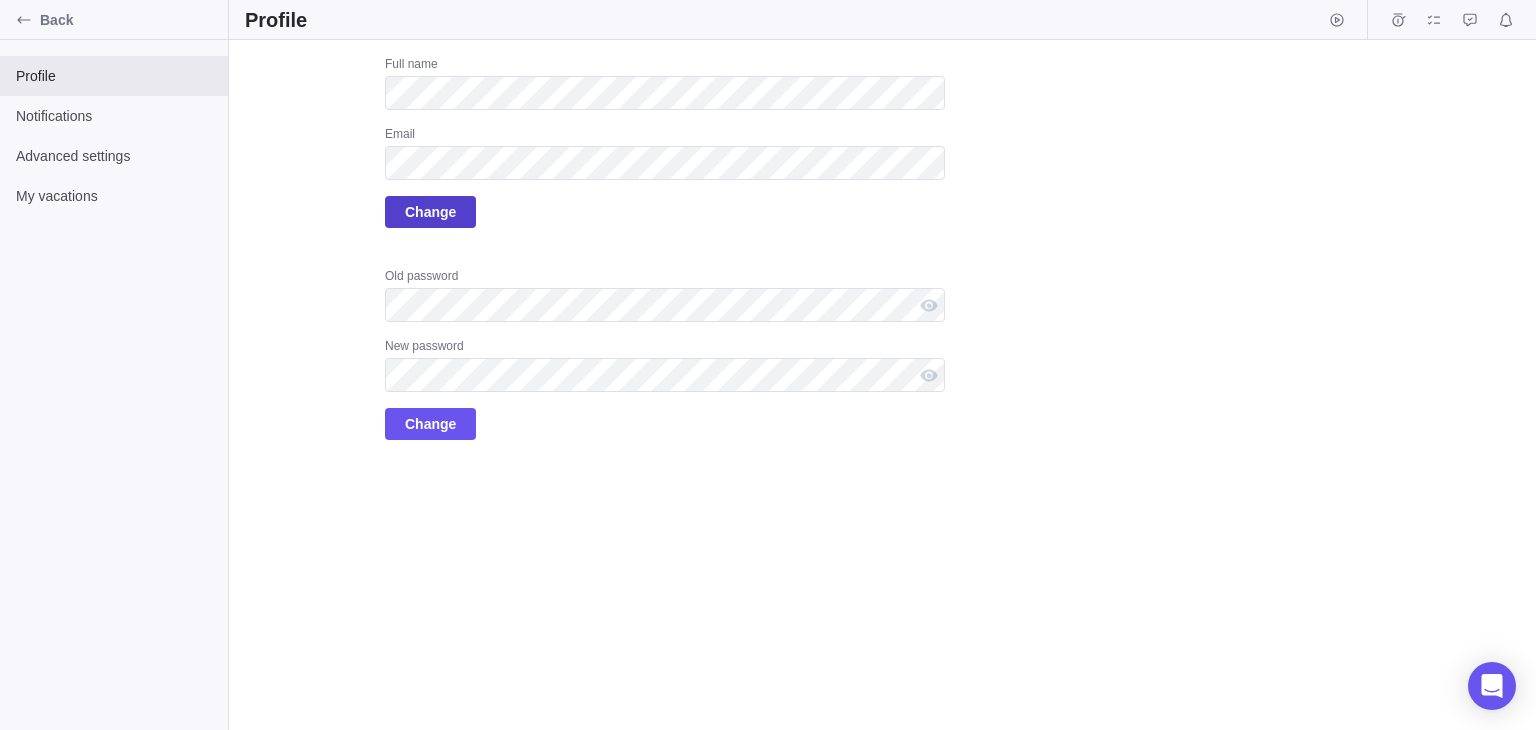 click on "Change" at bounding box center (430, 212) 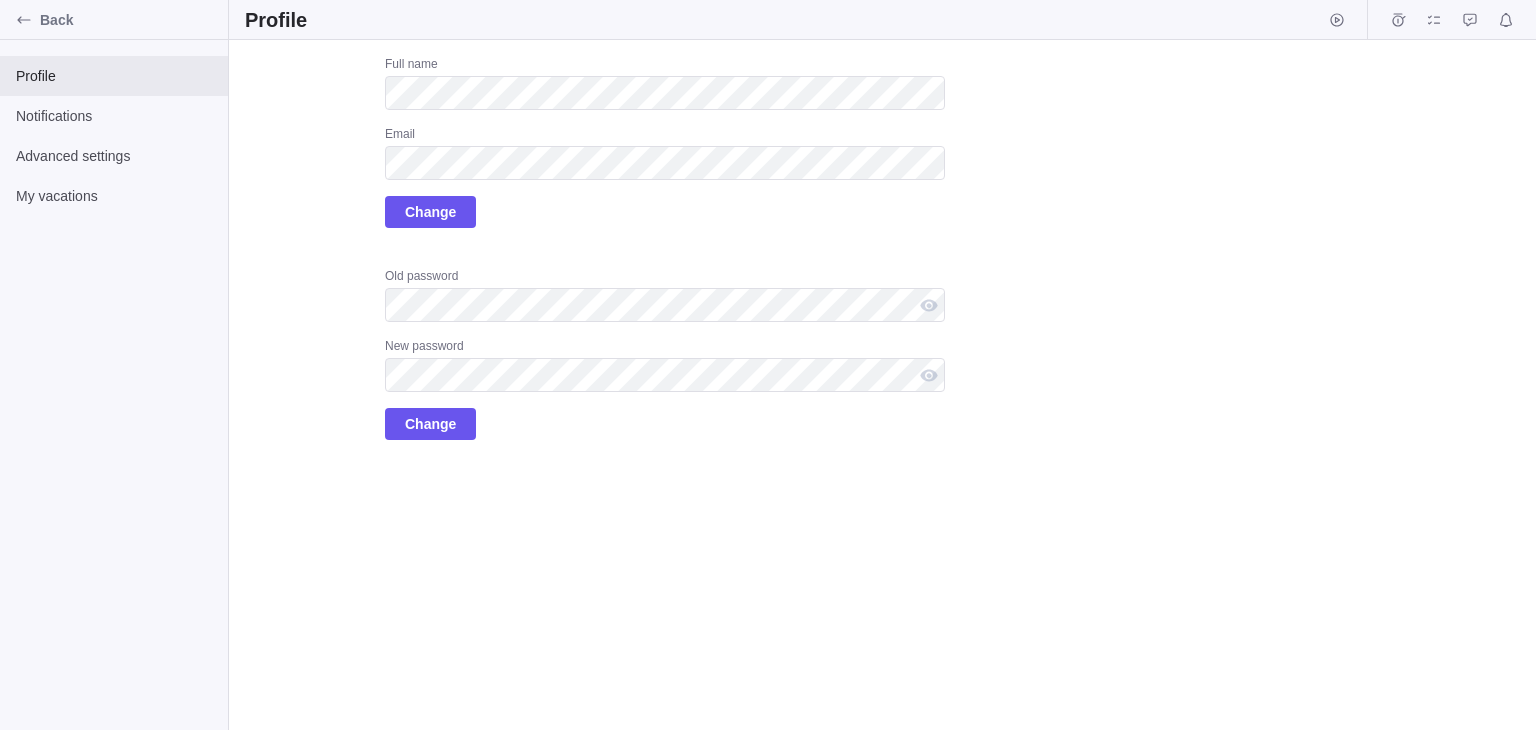 scroll, scrollTop: 0, scrollLeft: 0, axis: both 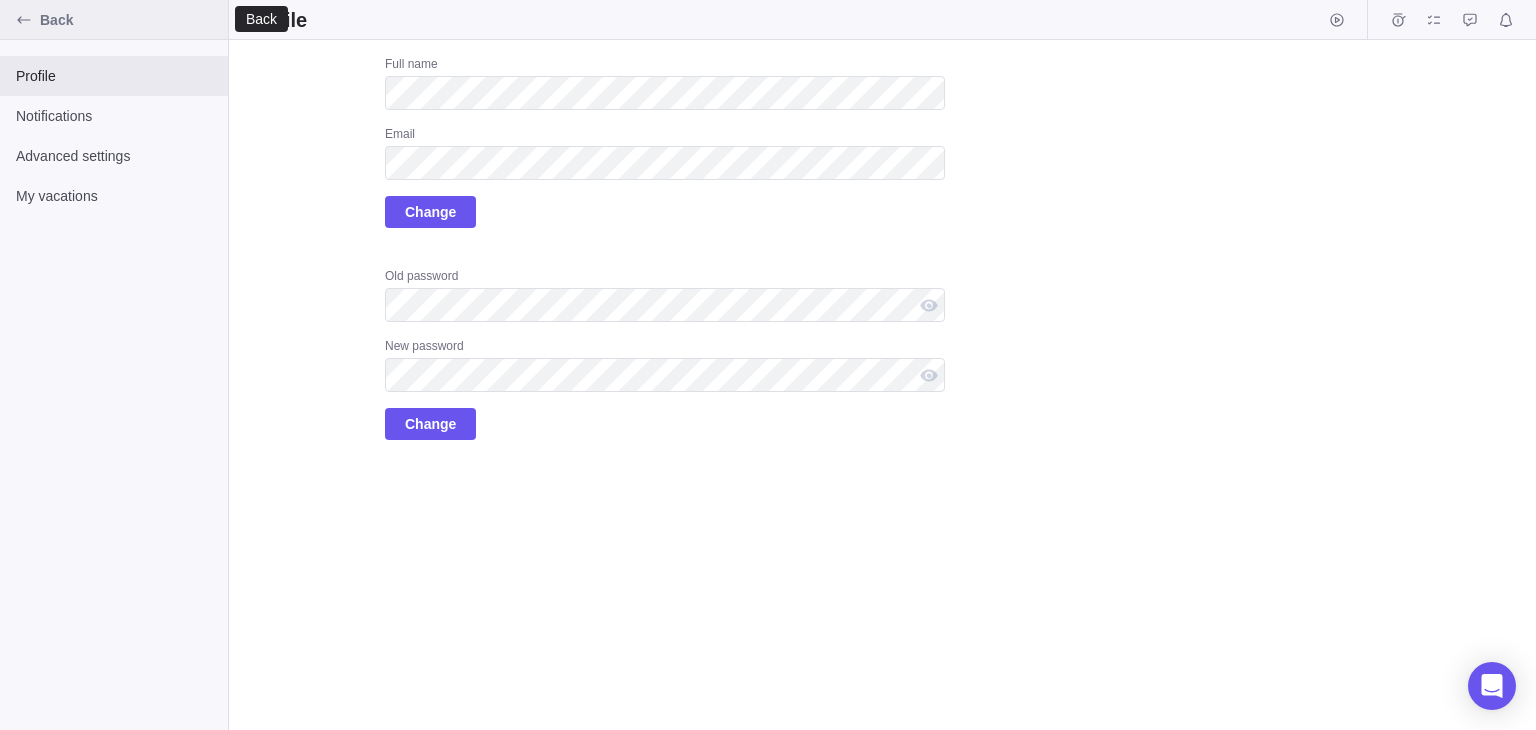 click at bounding box center (23, 19) 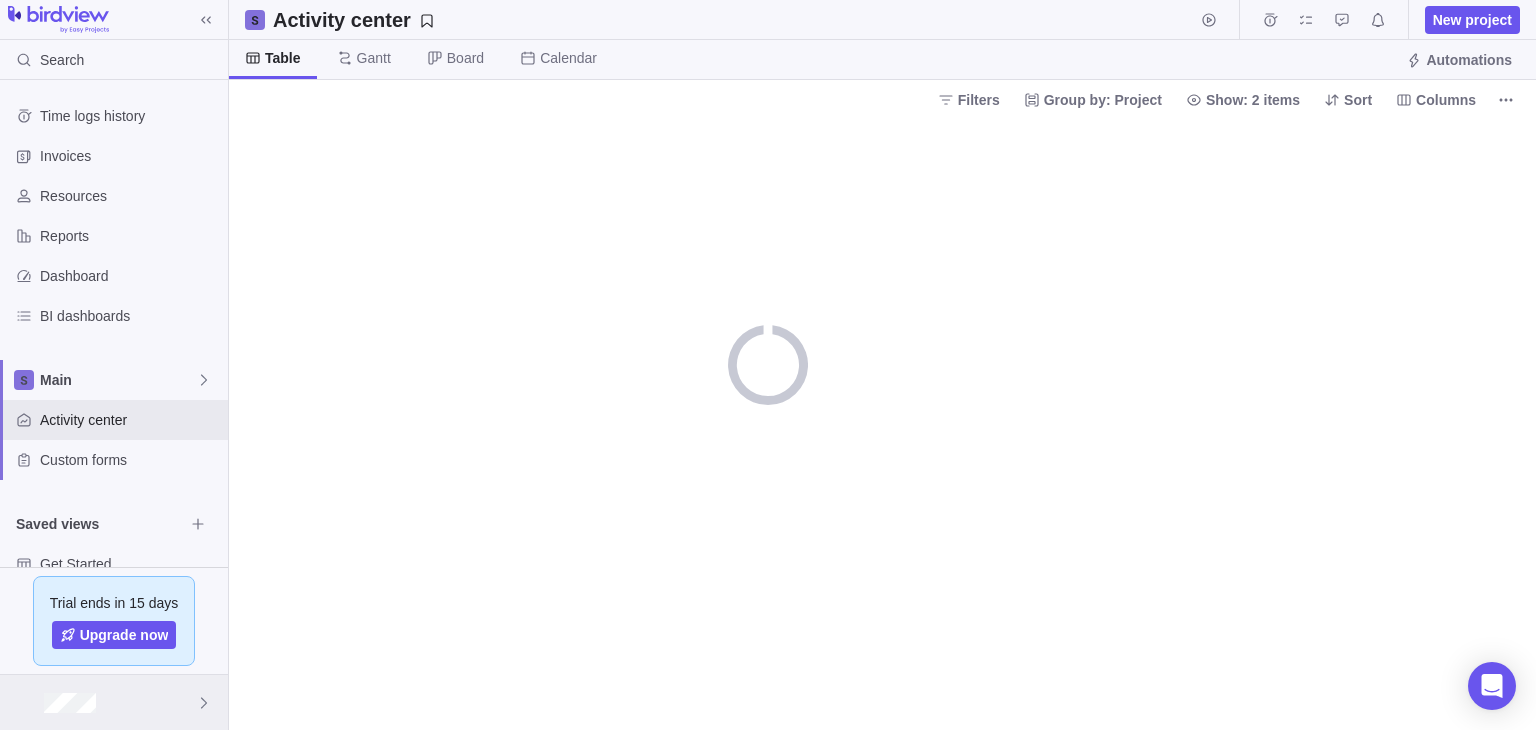 click at bounding box center (204, 703) 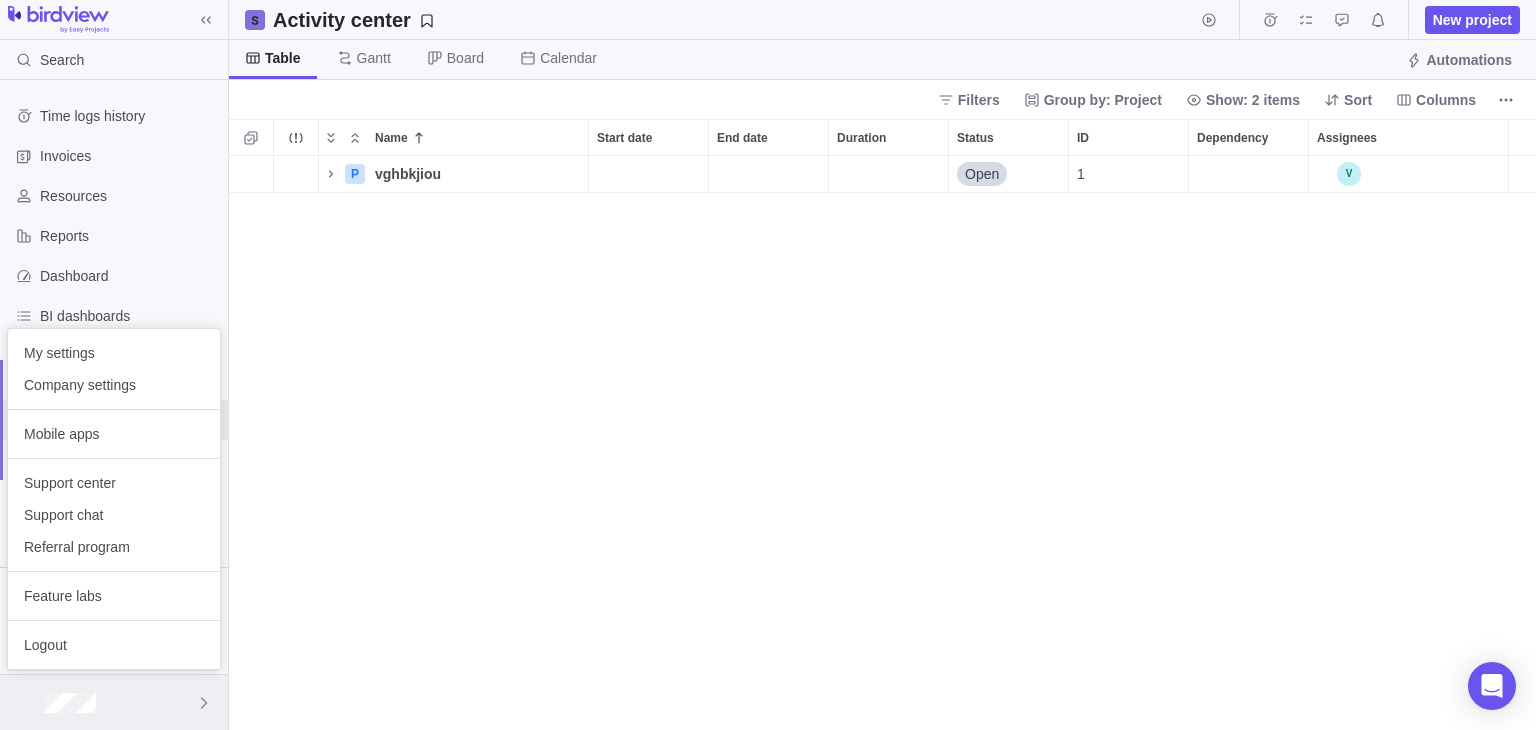scroll, scrollTop: 16, scrollLeft: 16, axis: both 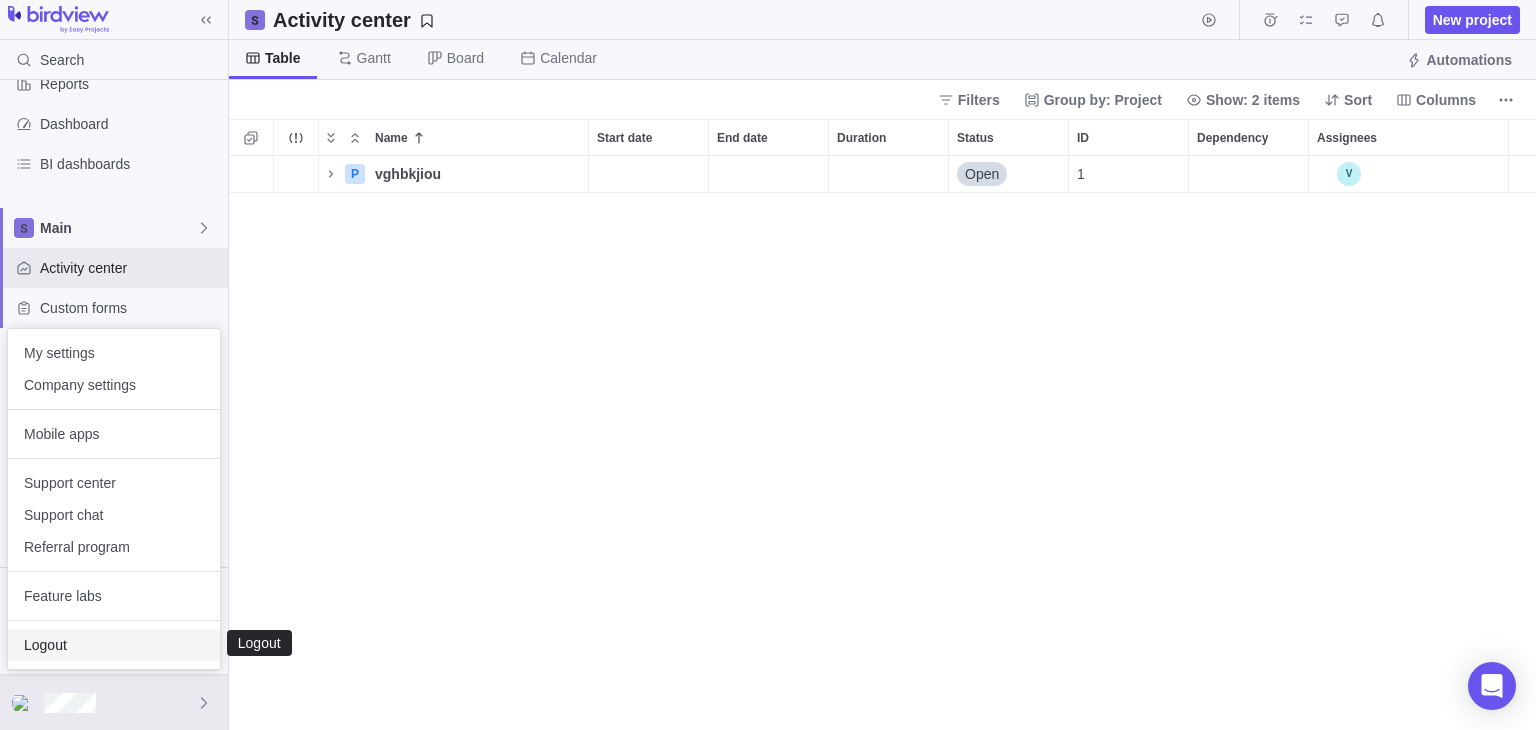 click on "Logout" at bounding box center (114, 645) 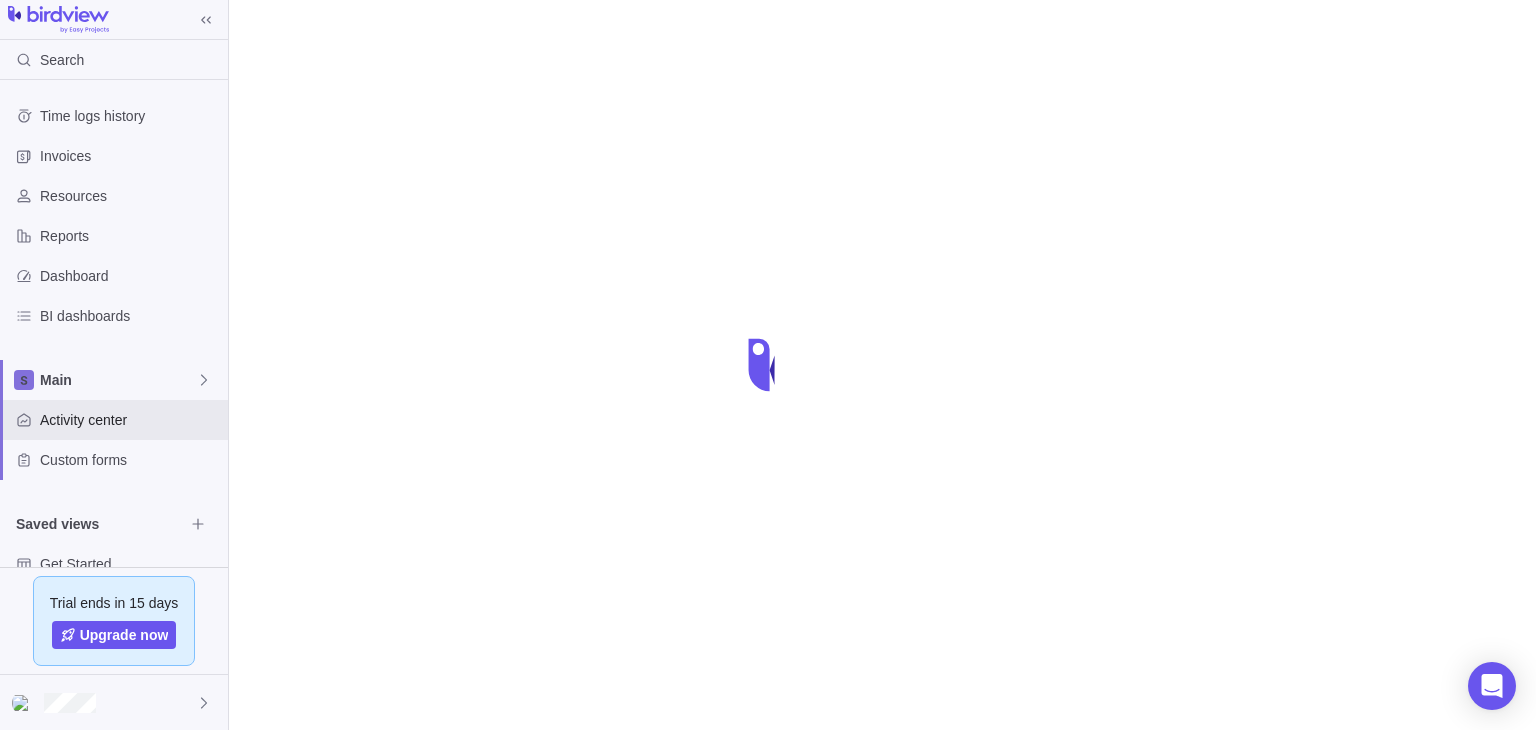 scroll, scrollTop: 0, scrollLeft: 0, axis: both 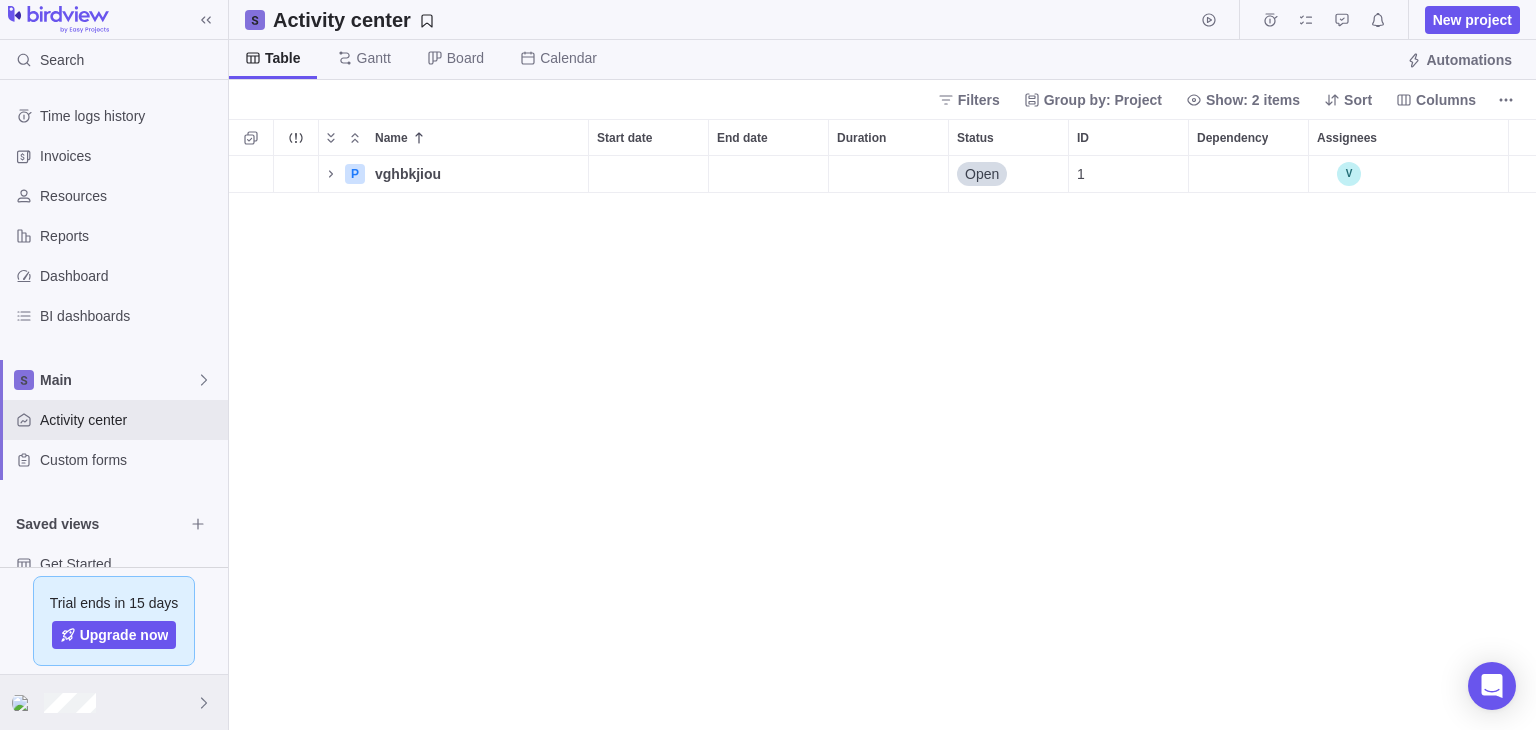 click at bounding box center (114, 702) 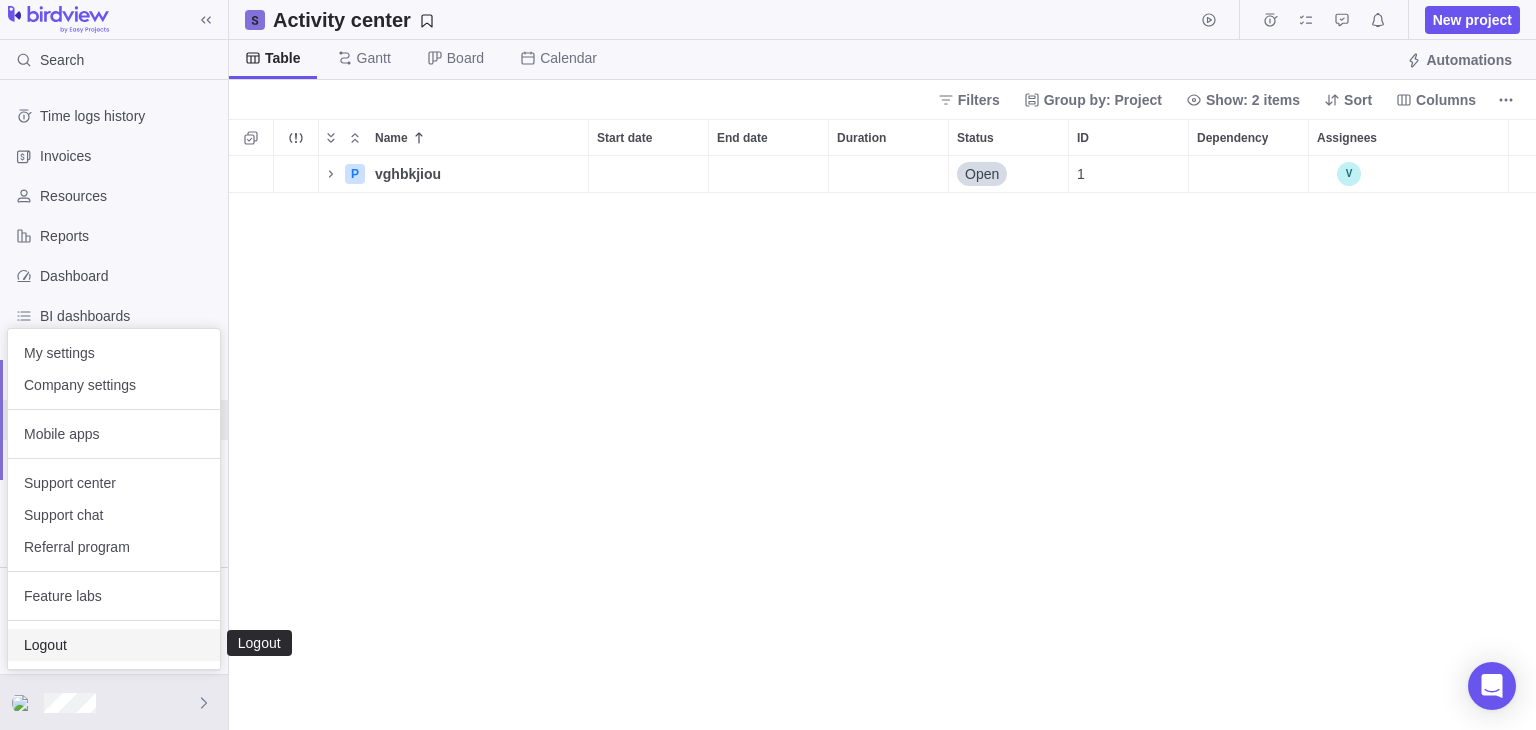 click on "Logout" at bounding box center [114, 645] 